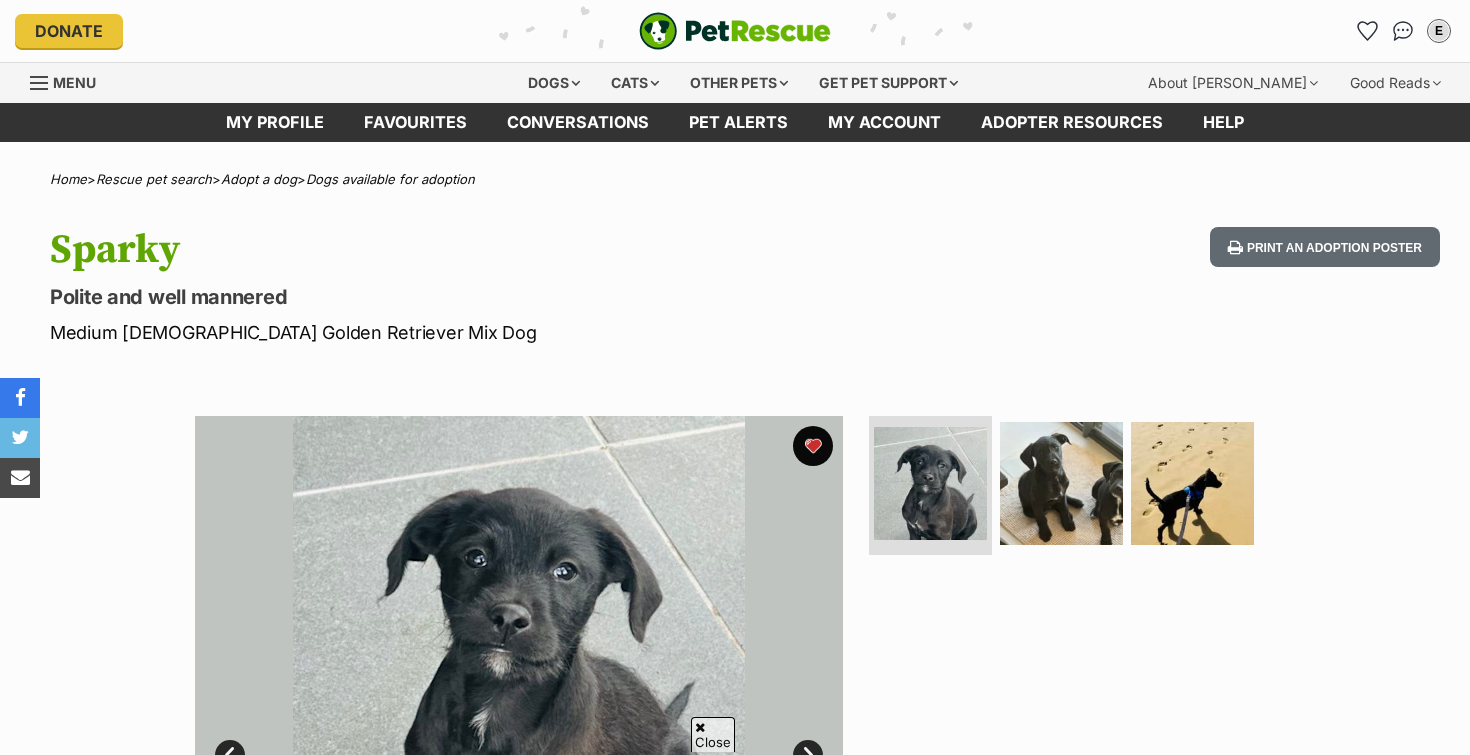 scroll, scrollTop: 0, scrollLeft: 0, axis: both 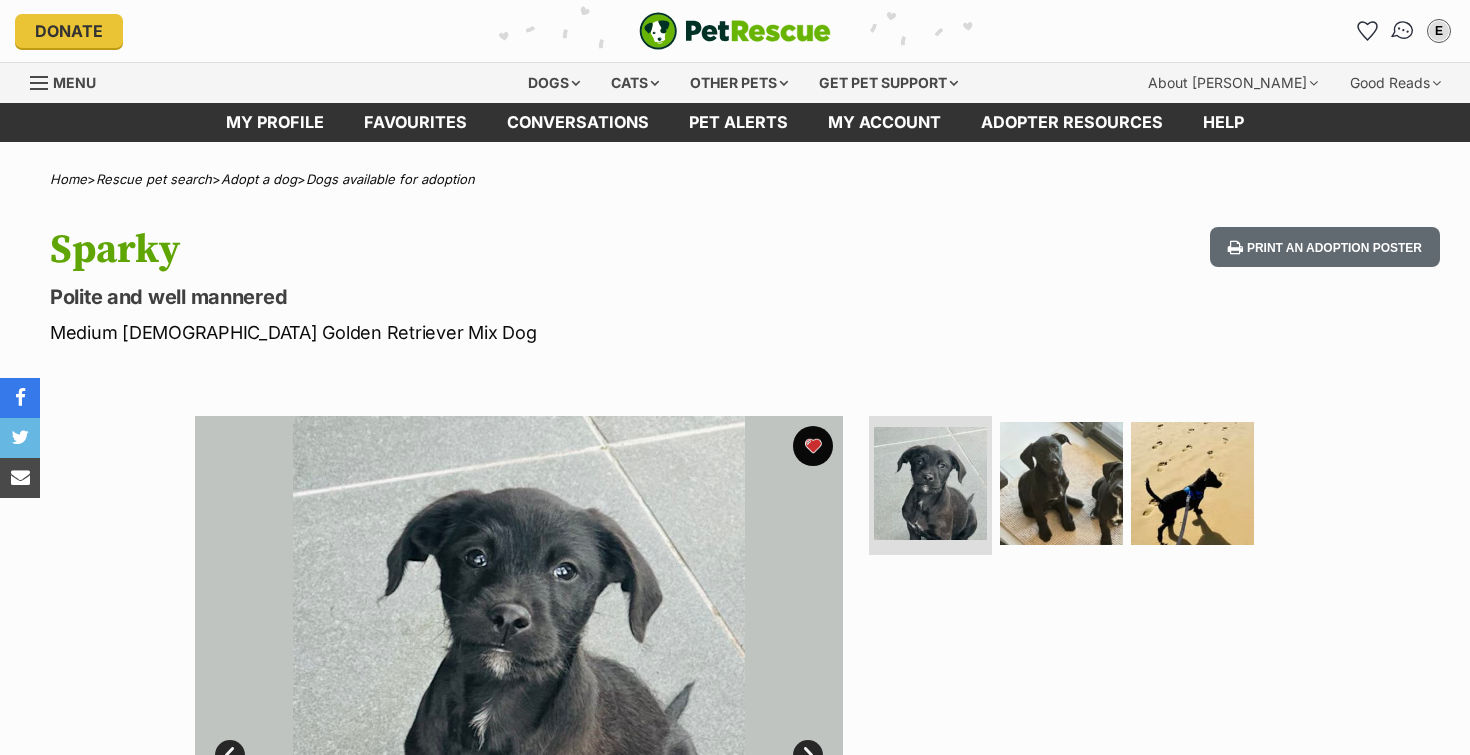 click at bounding box center (1402, 30) 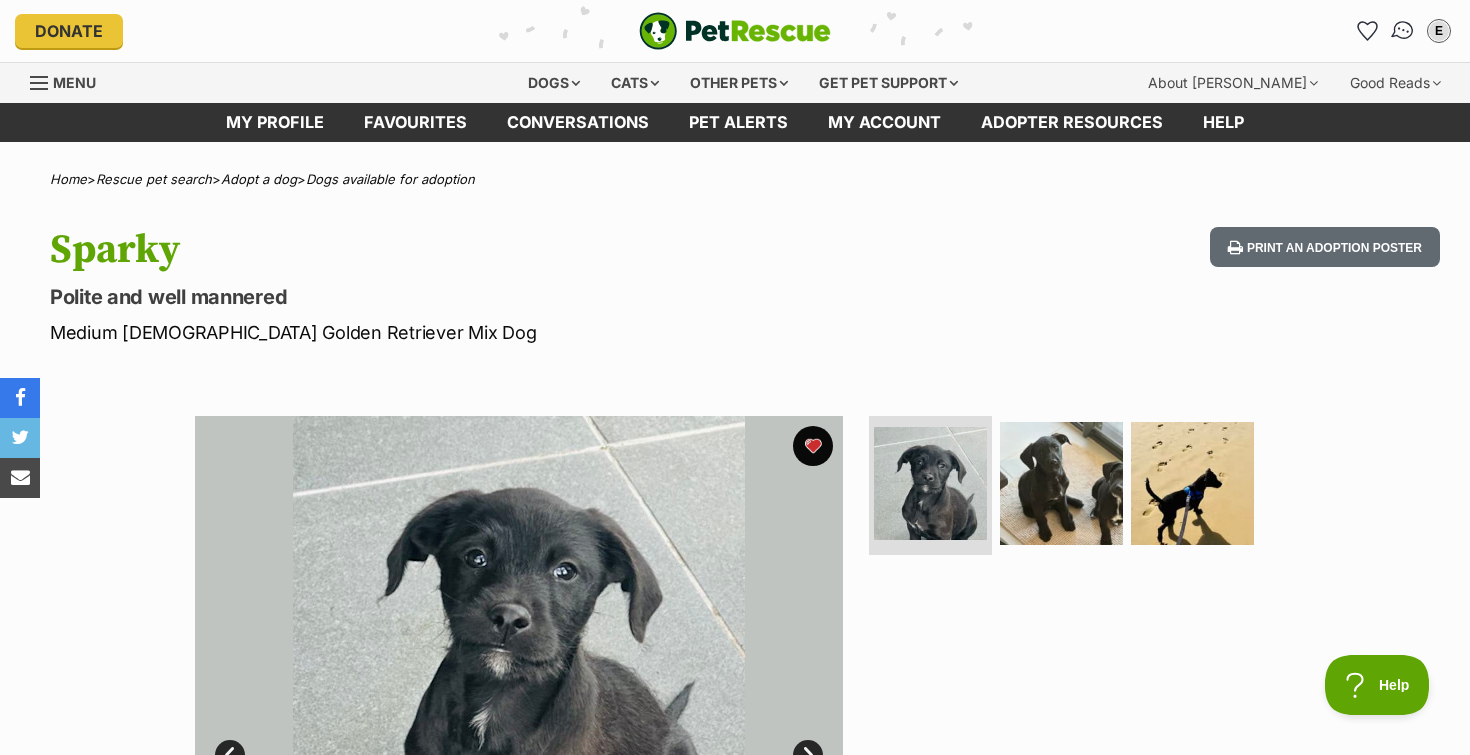 scroll, scrollTop: 0, scrollLeft: 0, axis: both 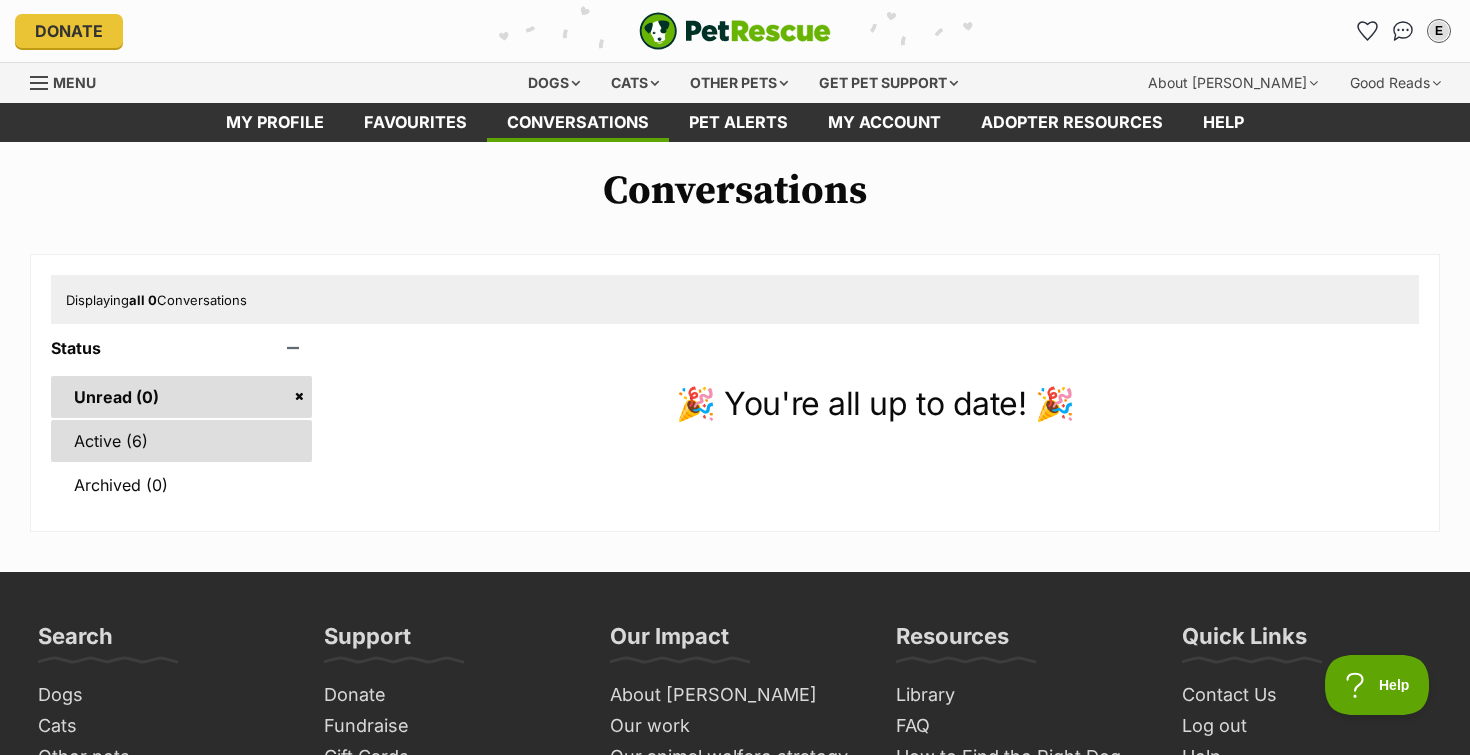 click on "Active (6)" at bounding box center (181, 441) 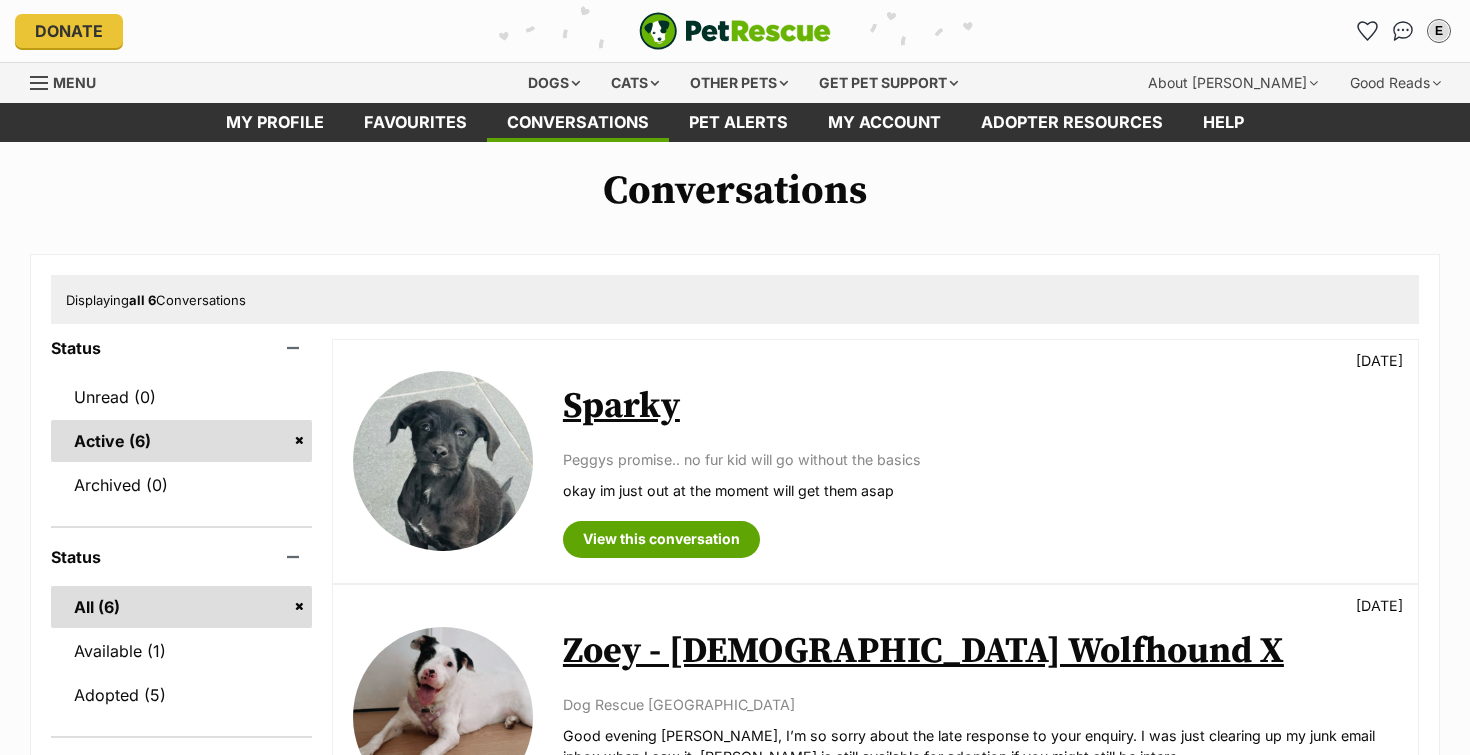 scroll, scrollTop: 0, scrollLeft: 0, axis: both 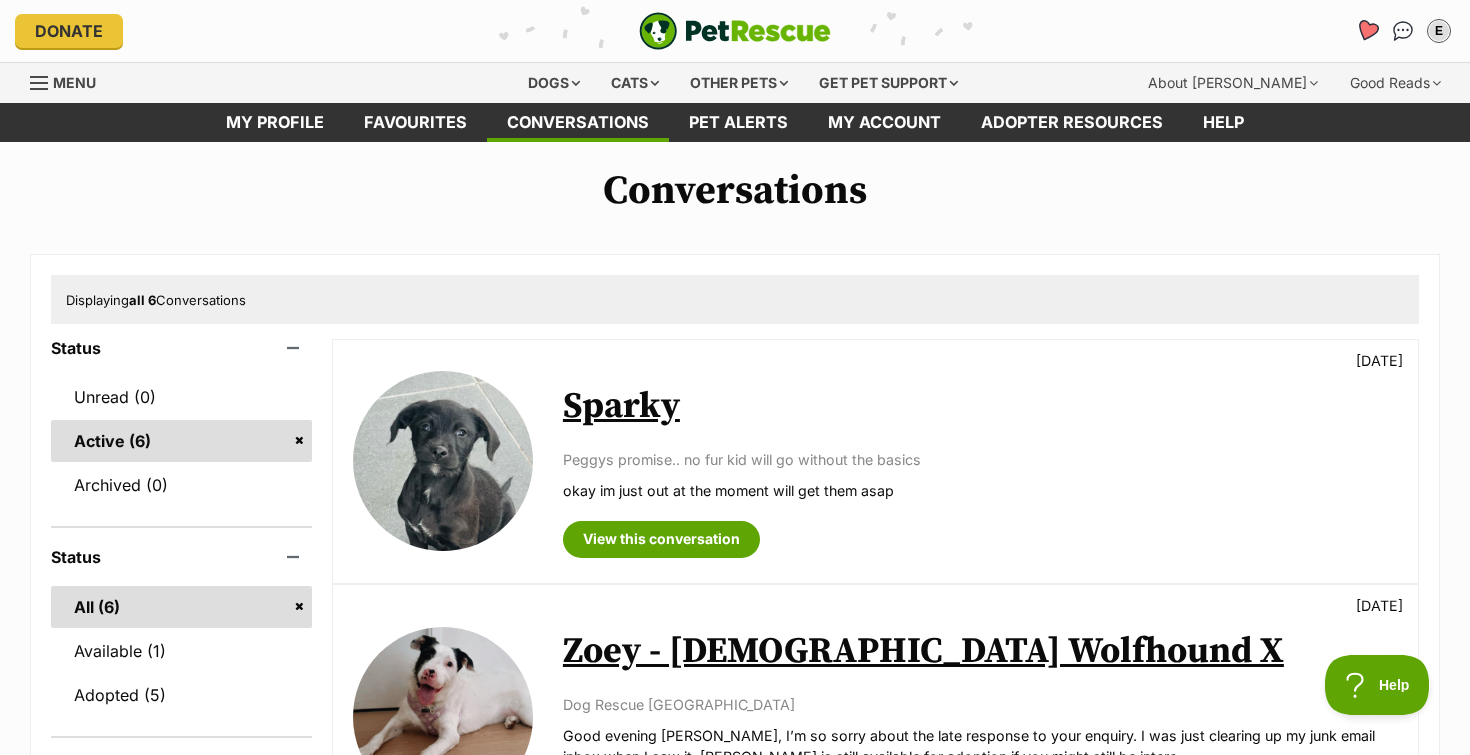 click 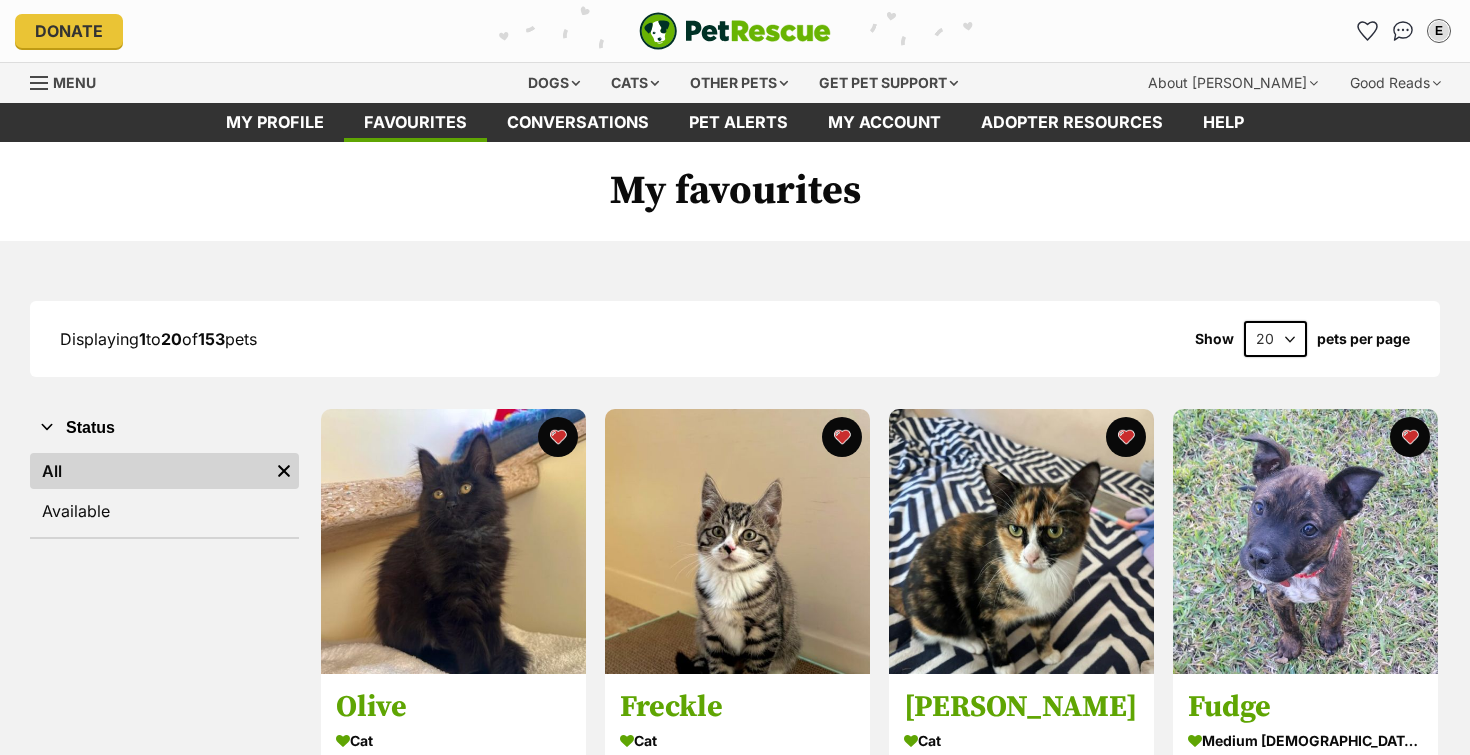 scroll, scrollTop: 0, scrollLeft: 0, axis: both 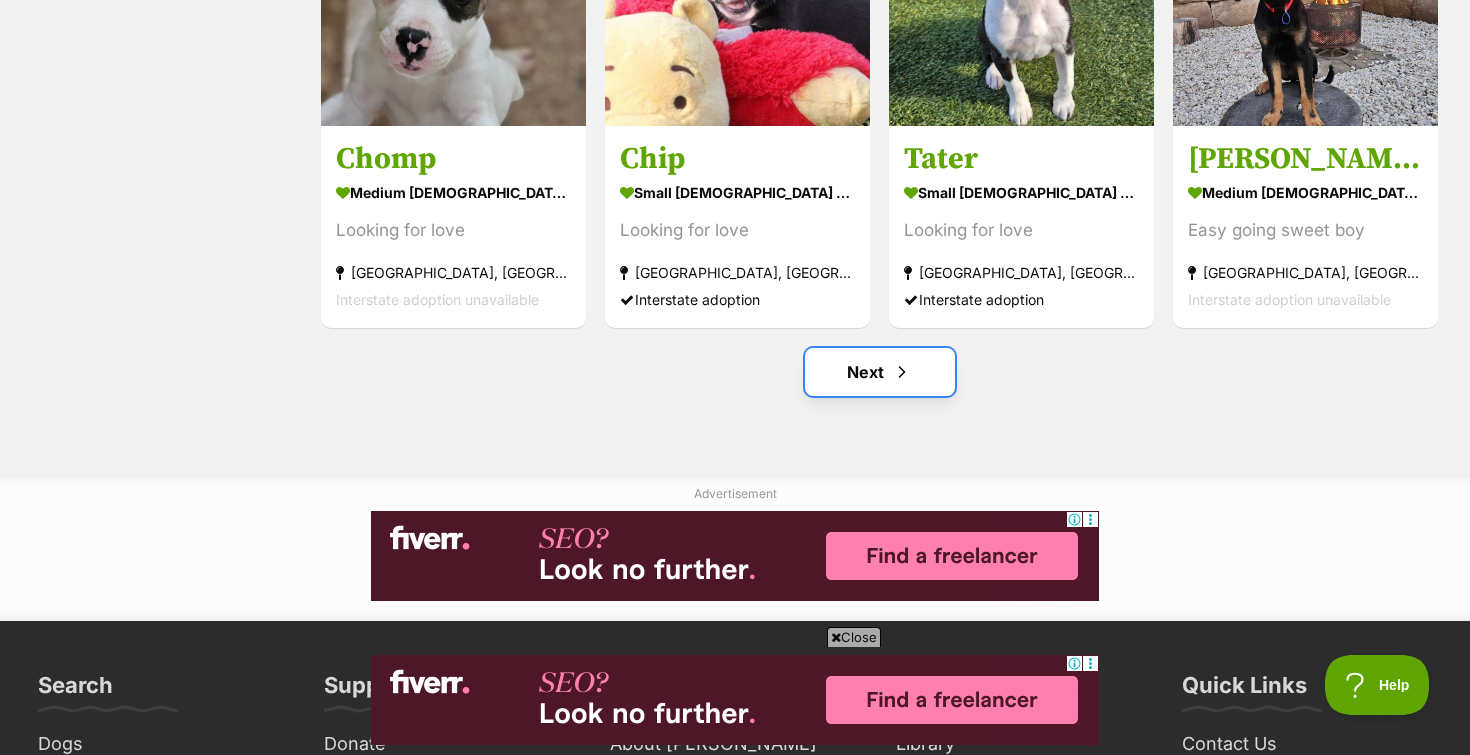 click at bounding box center [902, 372] 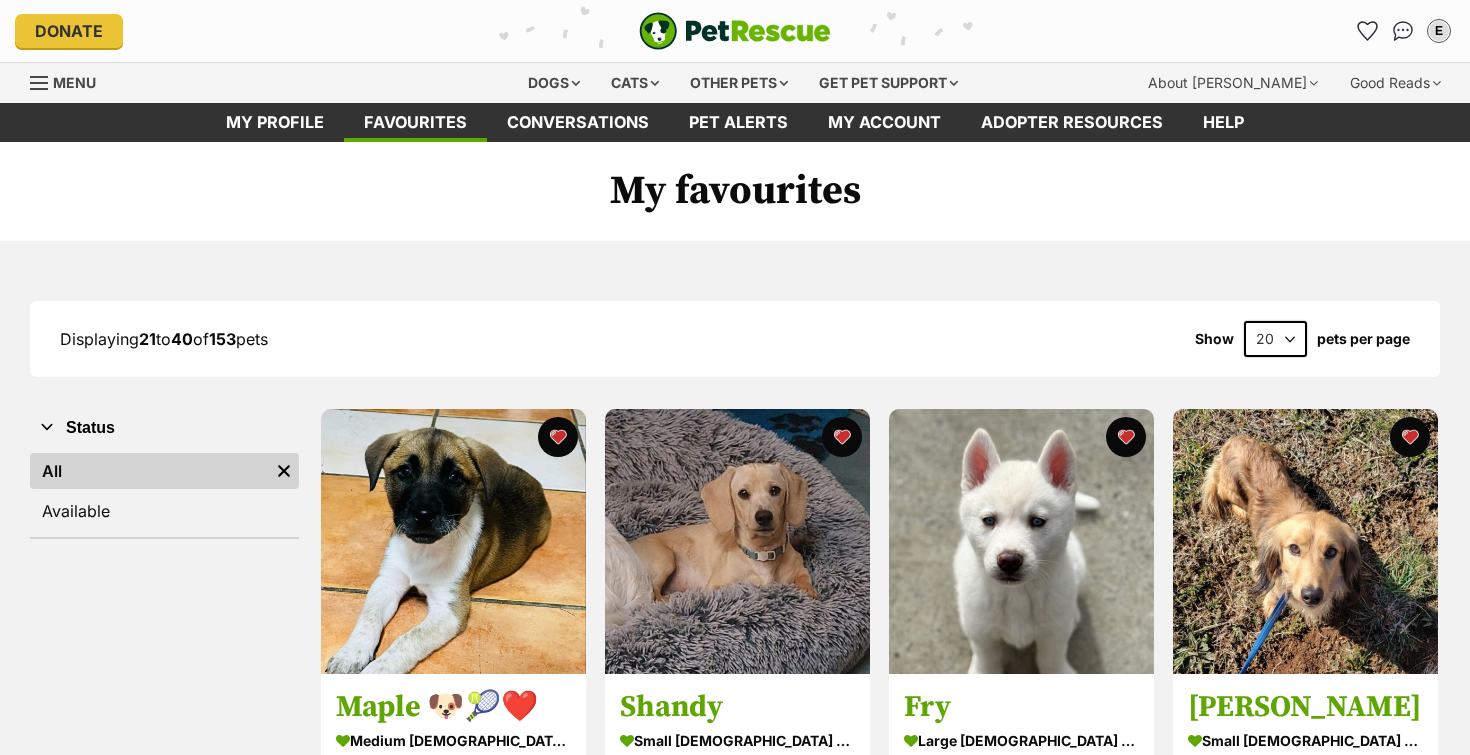 scroll, scrollTop: 0, scrollLeft: 0, axis: both 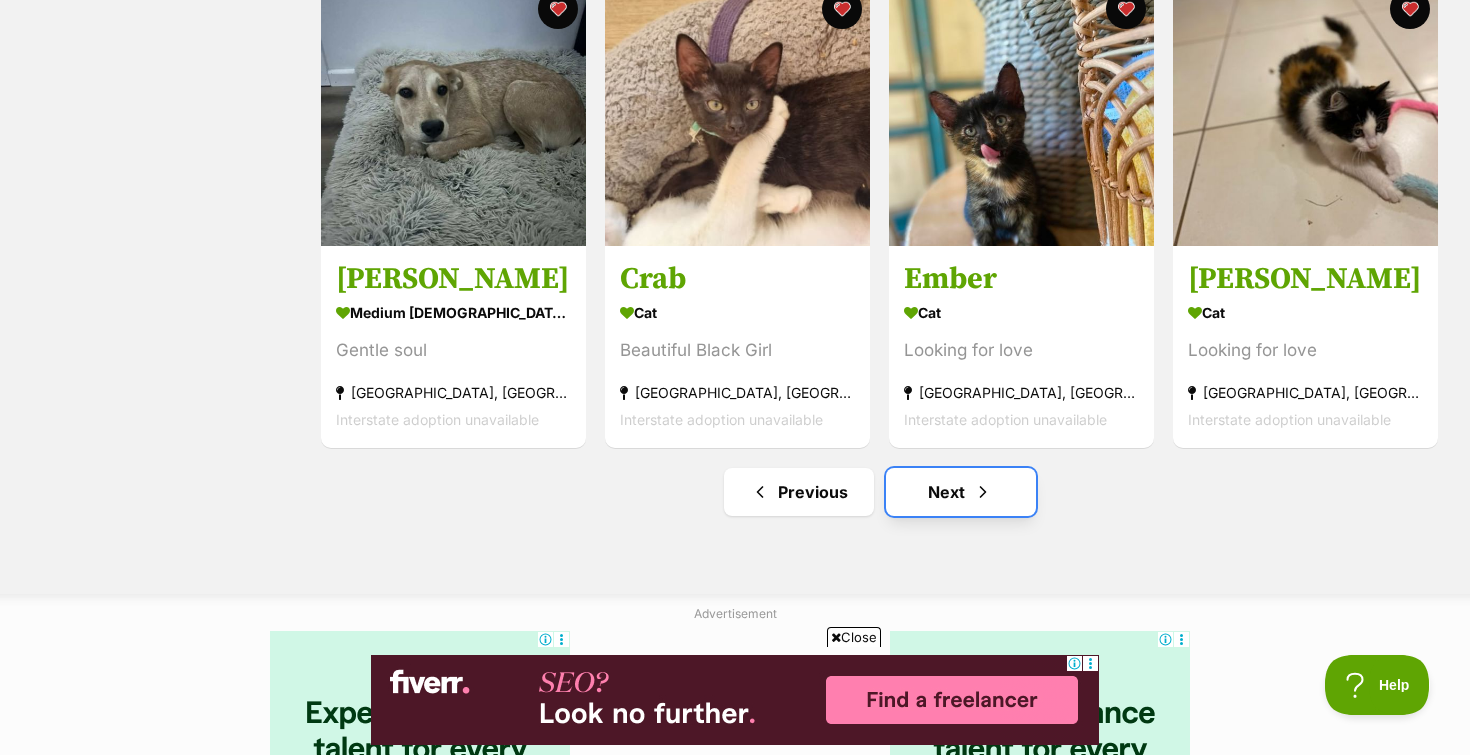 click on "Next" at bounding box center [961, 492] 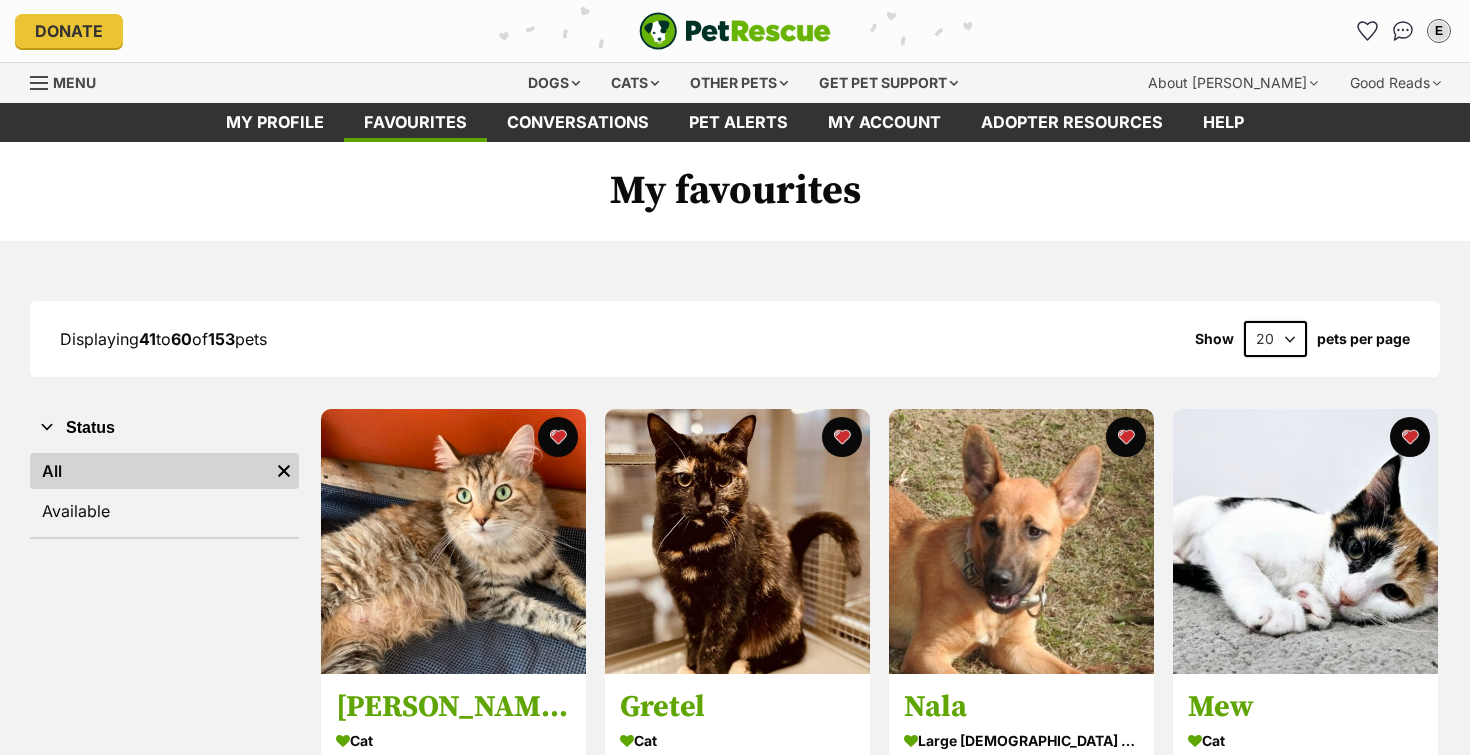 scroll, scrollTop: 0, scrollLeft: 0, axis: both 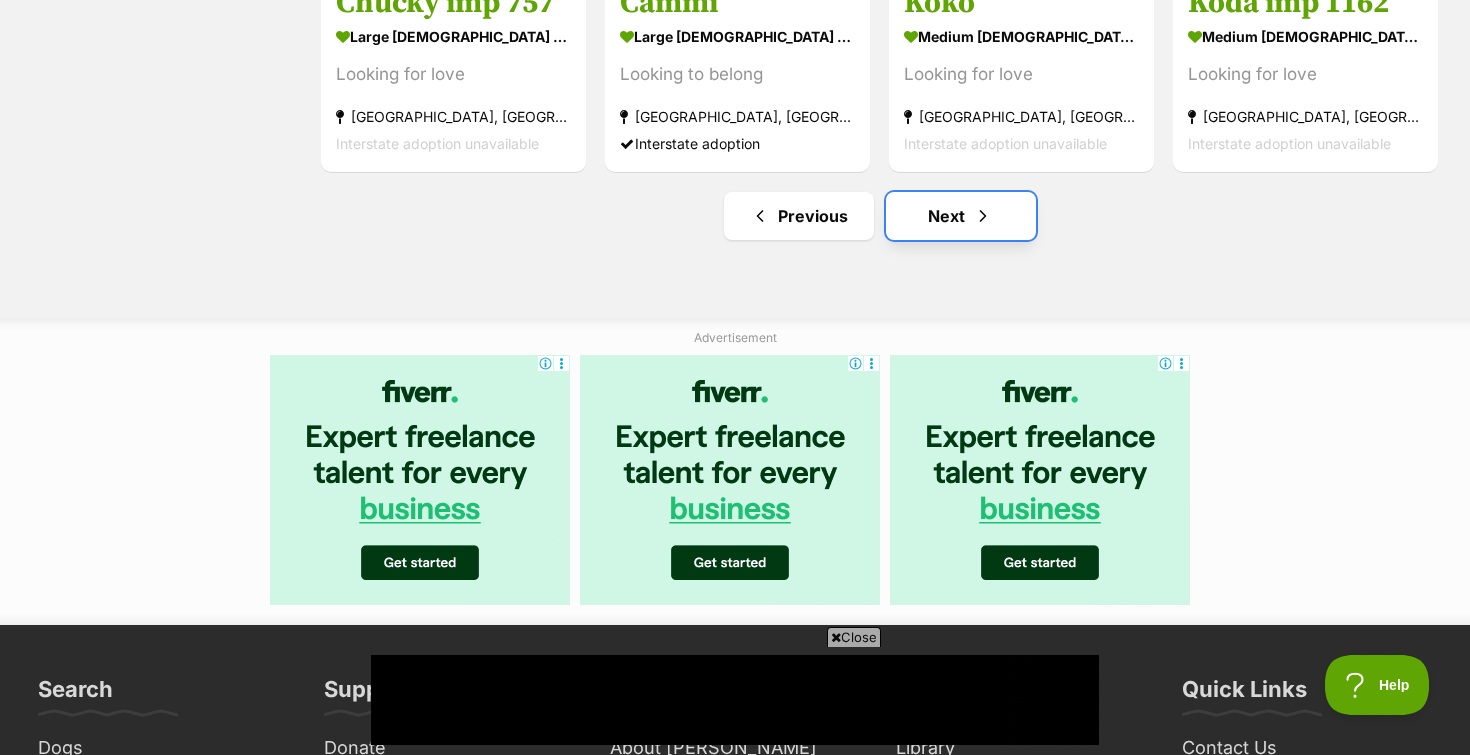 click on "Next" at bounding box center [961, 216] 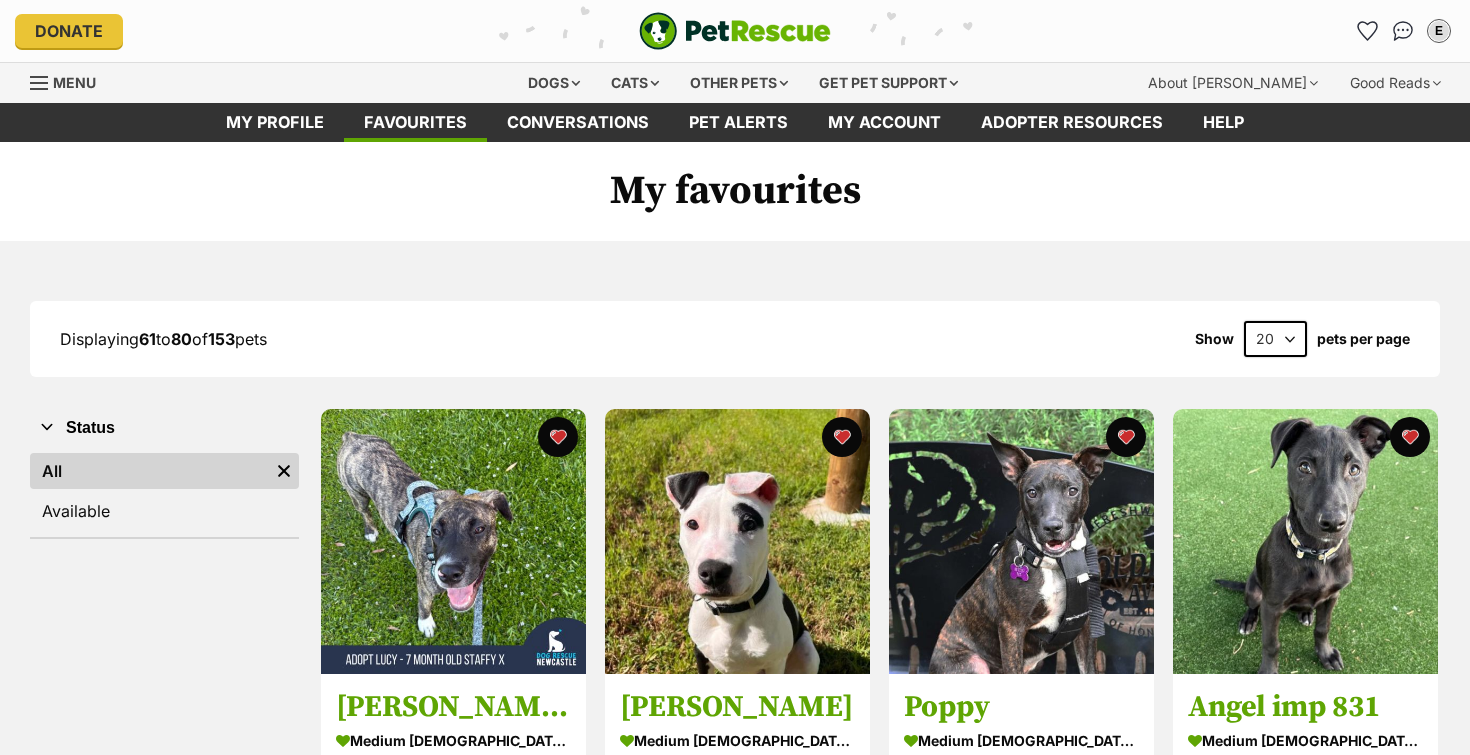 scroll, scrollTop: 0, scrollLeft: 0, axis: both 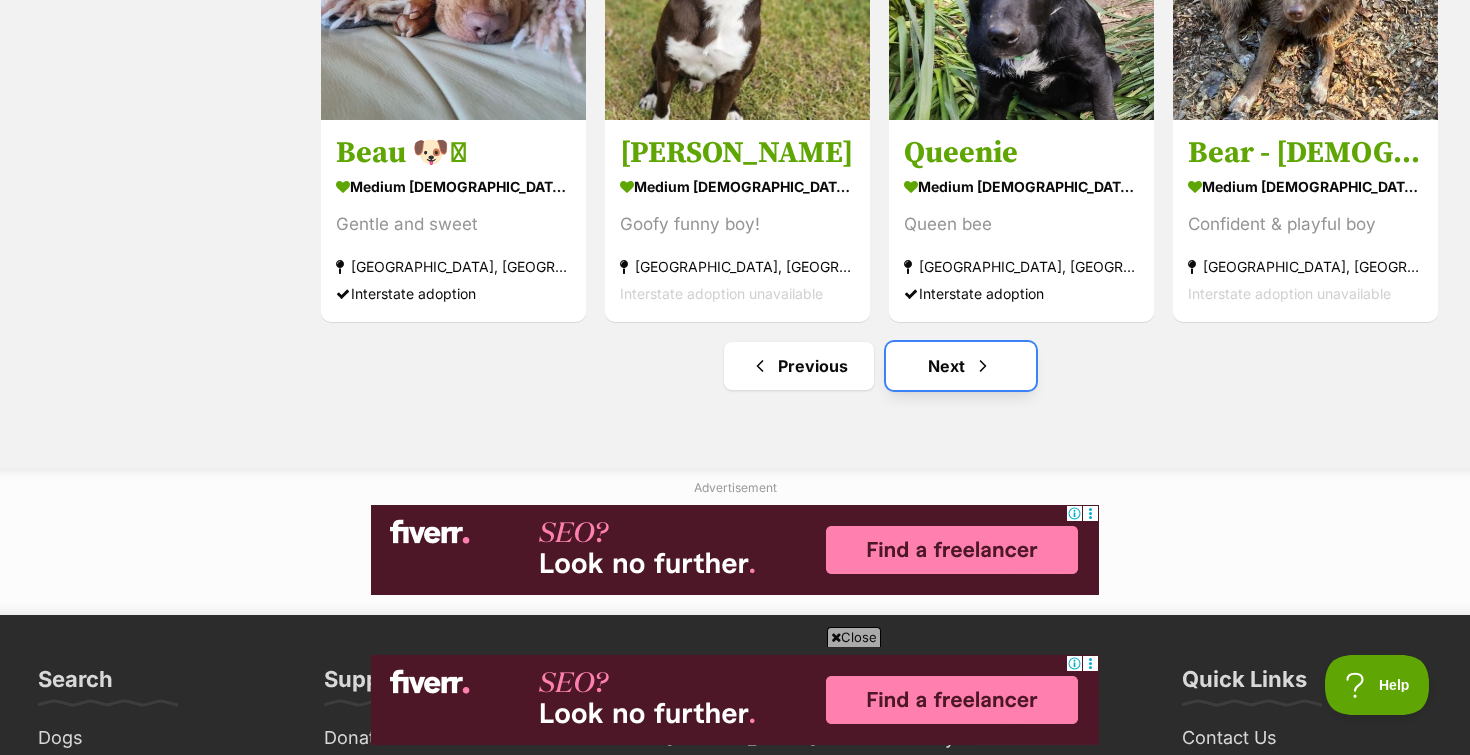 click on "Next" at bounding box center [961, 366] 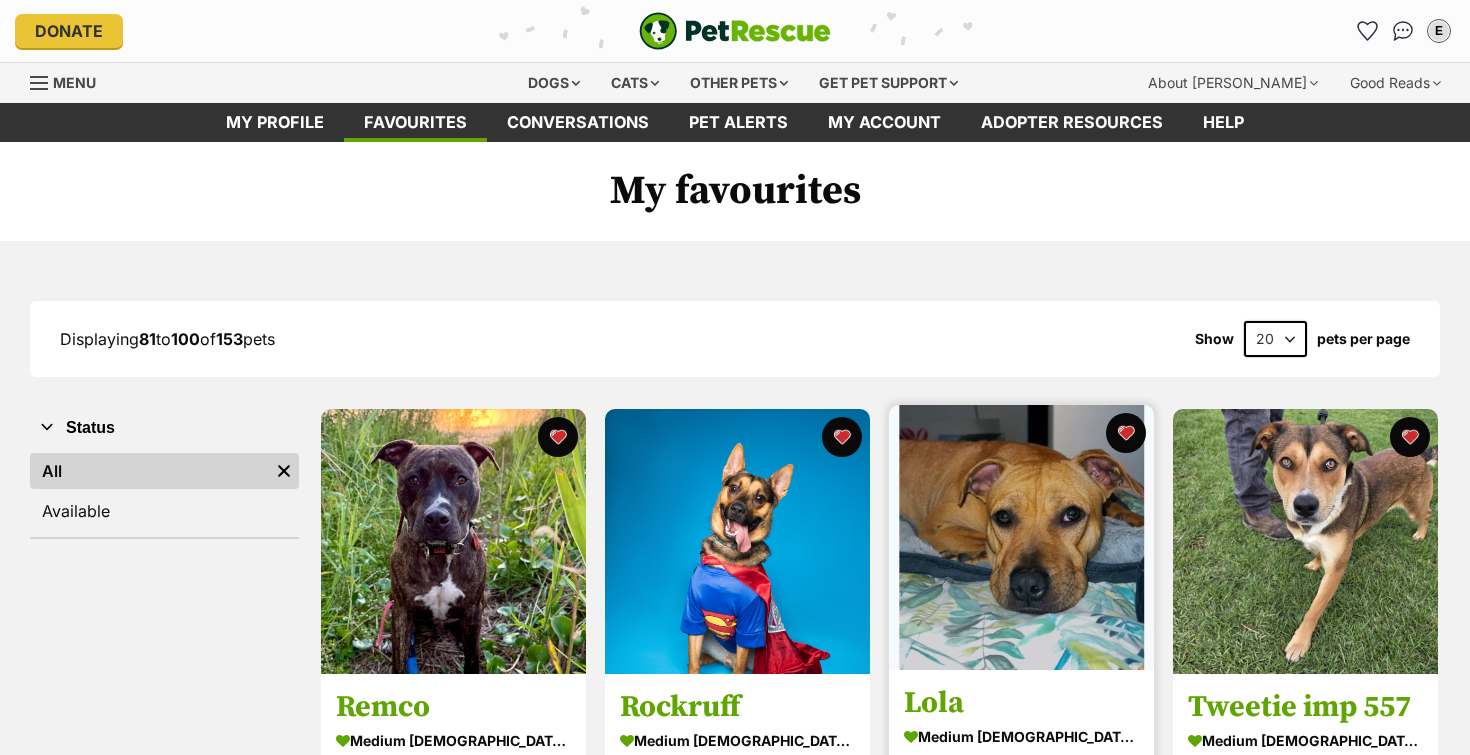 scroll, scrollTop: 0, scrollLeft: 0, axis: both 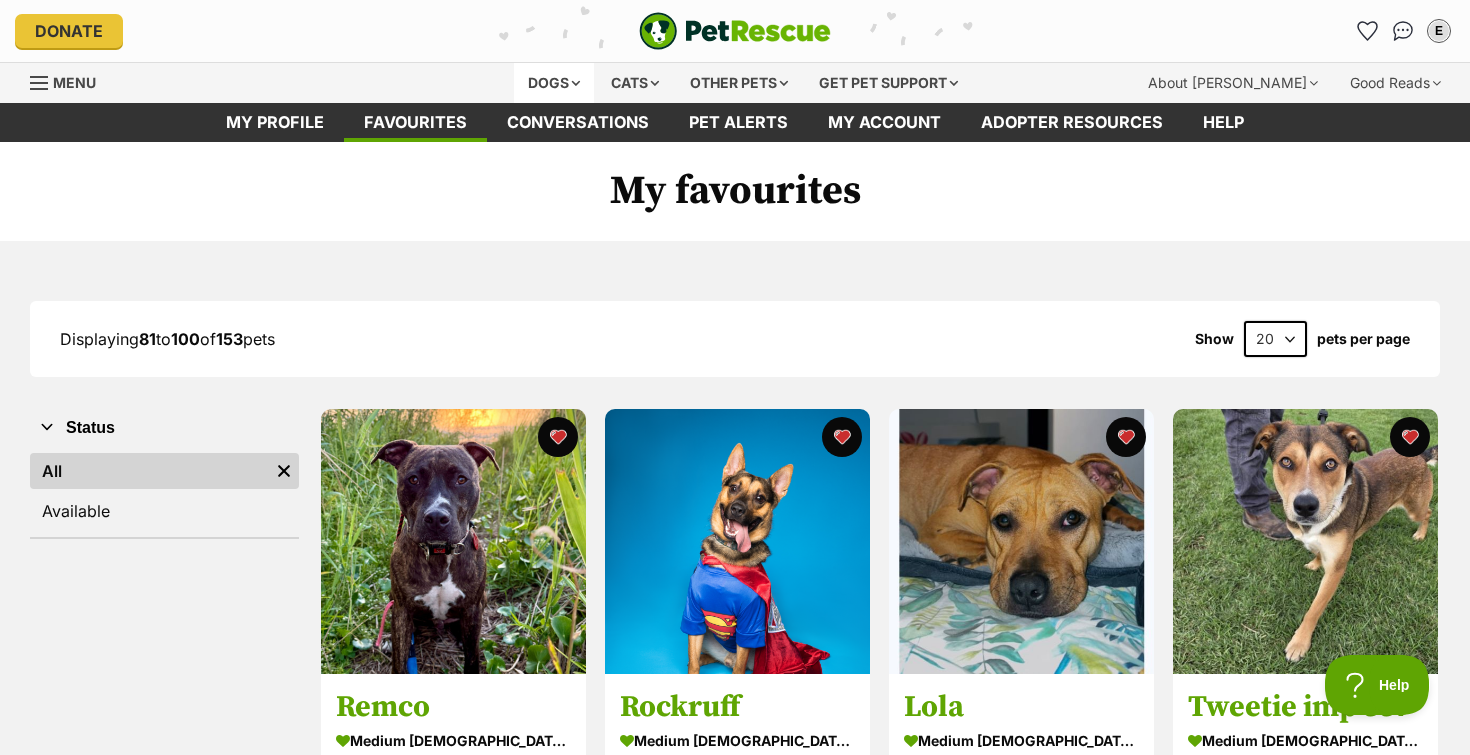 click on "Dogs" at bounding box center (554, 83) 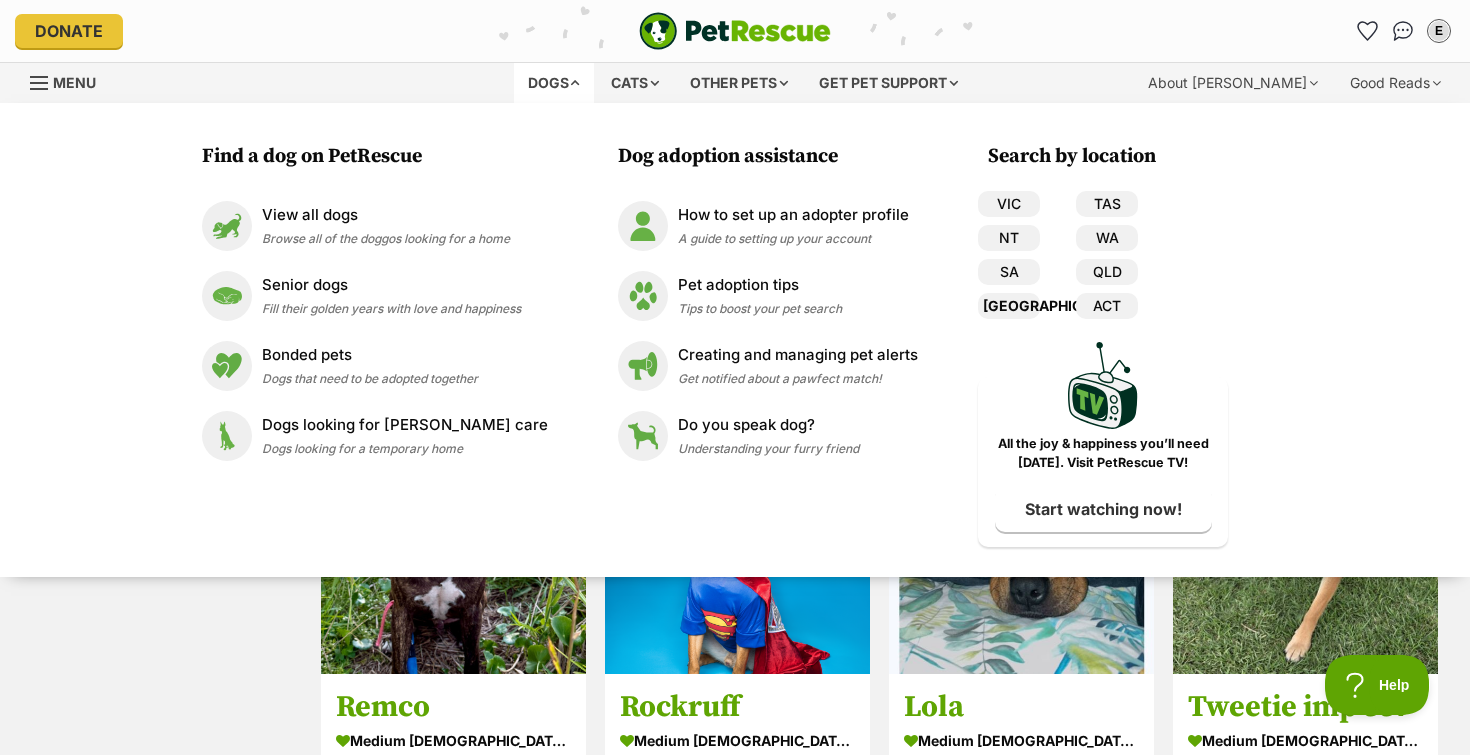 click on "[GEOGRAPHIC_DATA]" at bounding box center [1009, 306] 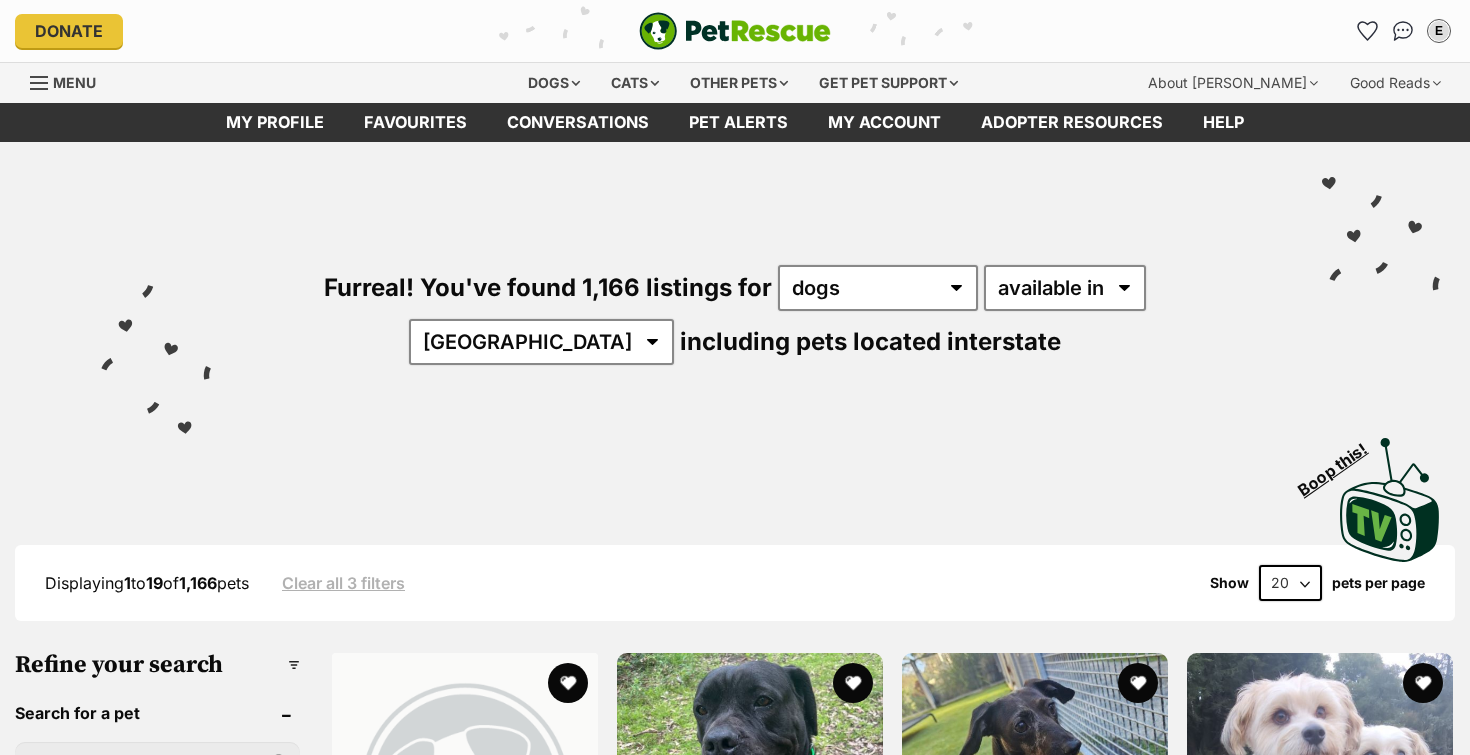 scroll, scrollTop: 0, scrollLeft: 0, axis: both 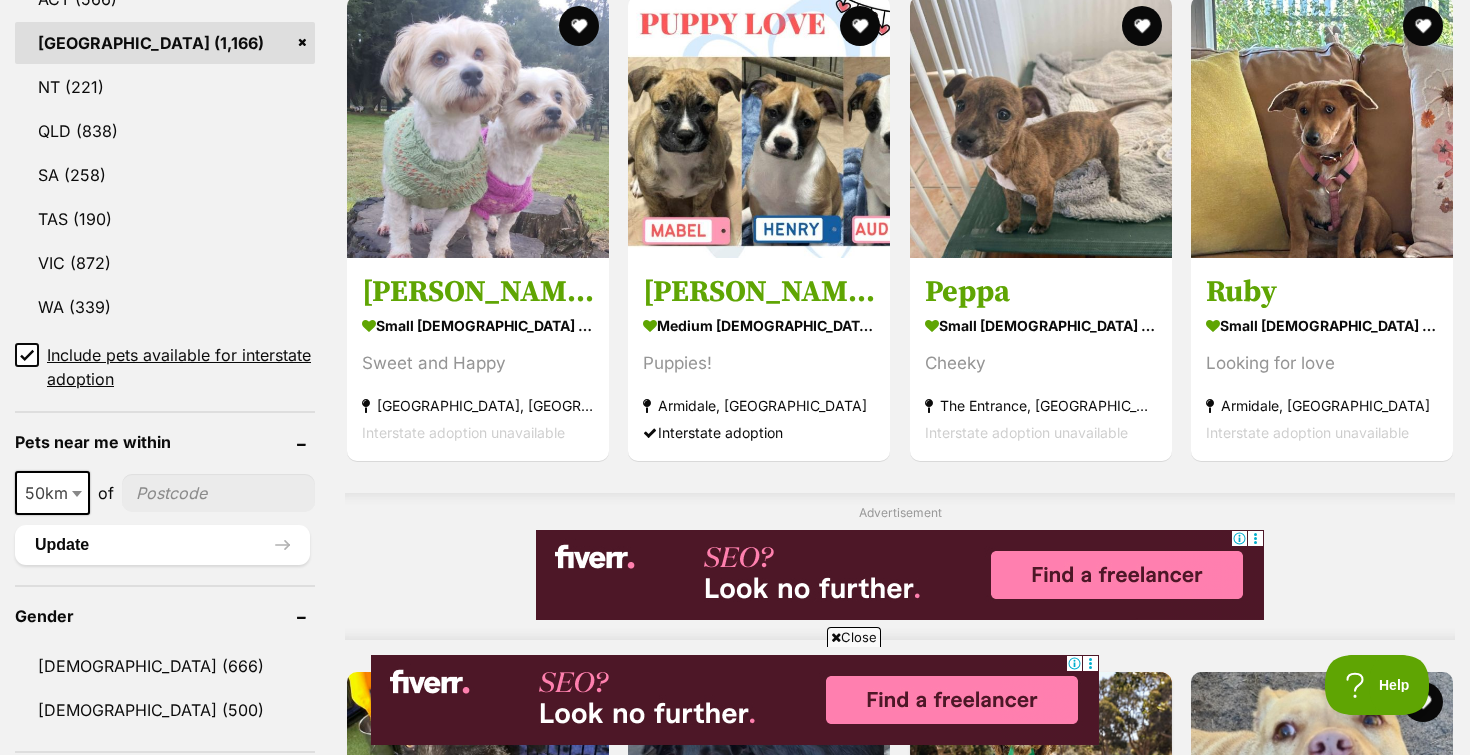 click at bounding box center [218, 493] 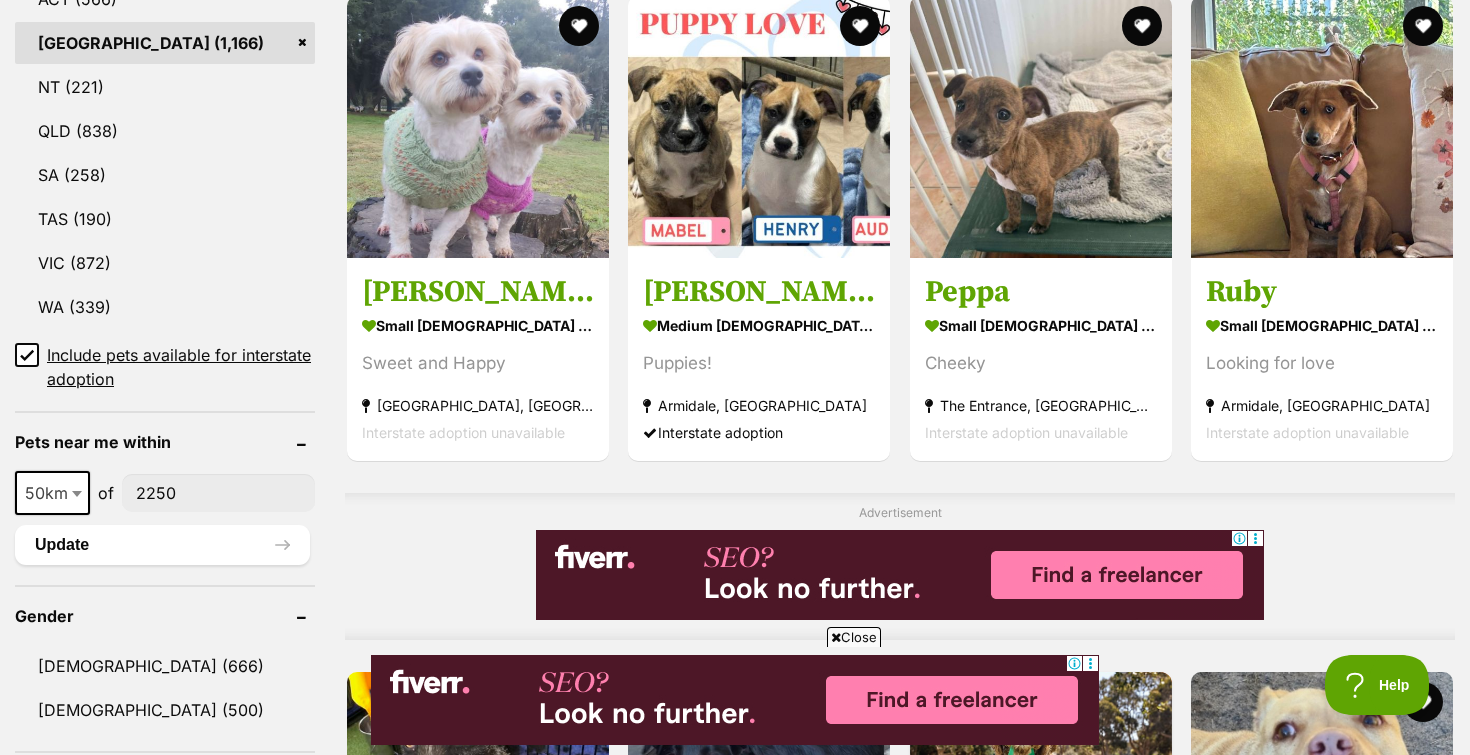 click on "50km" at bounding box center (52, 493) 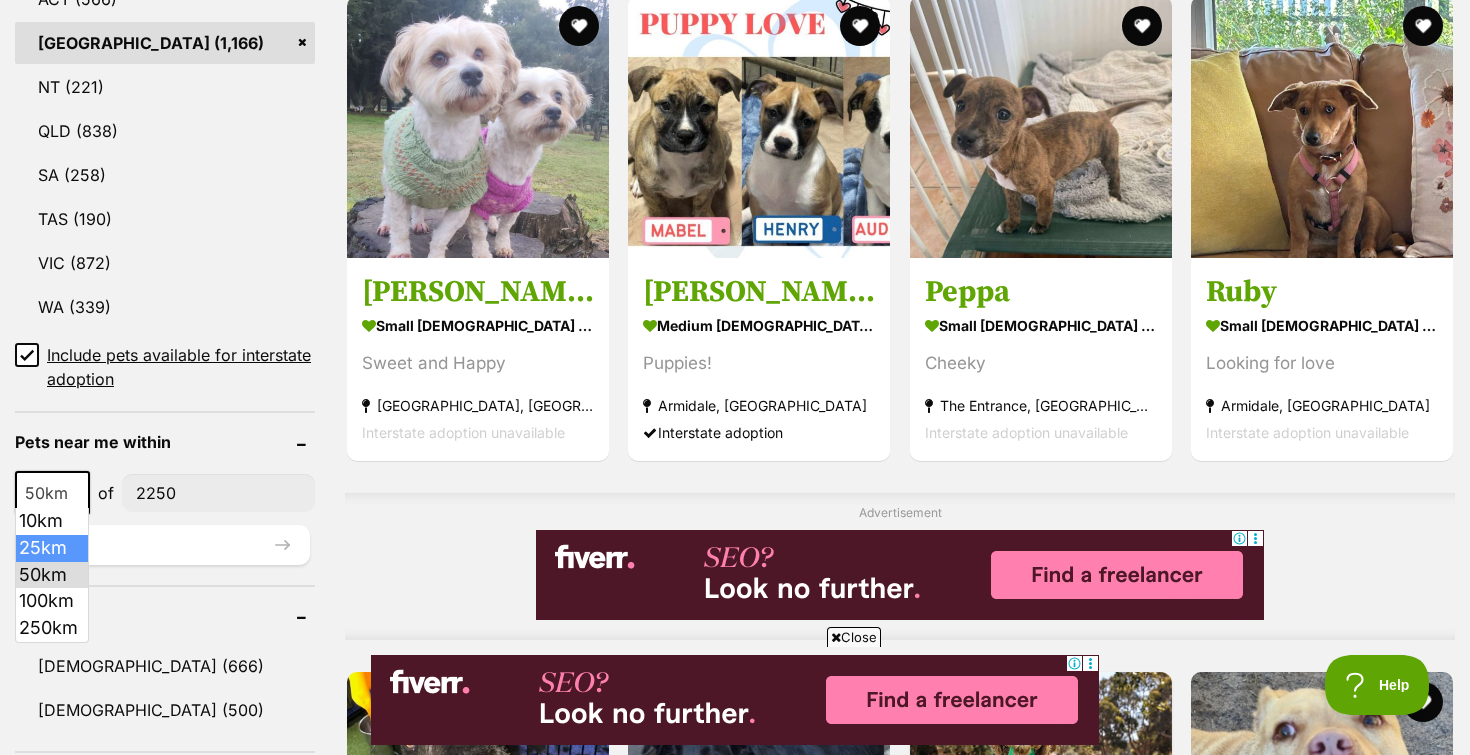 select on "25" 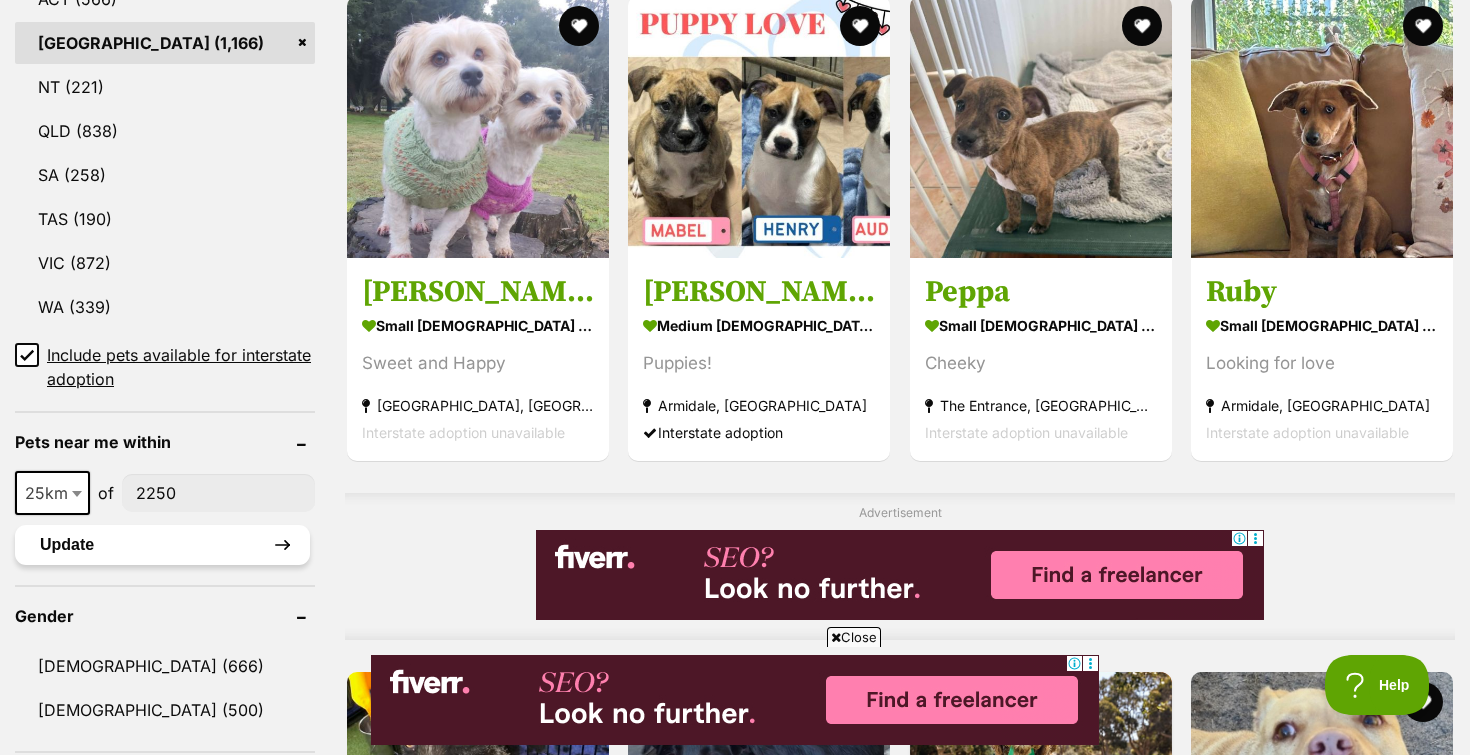 click on "Update" at bounding box center [162, 545] 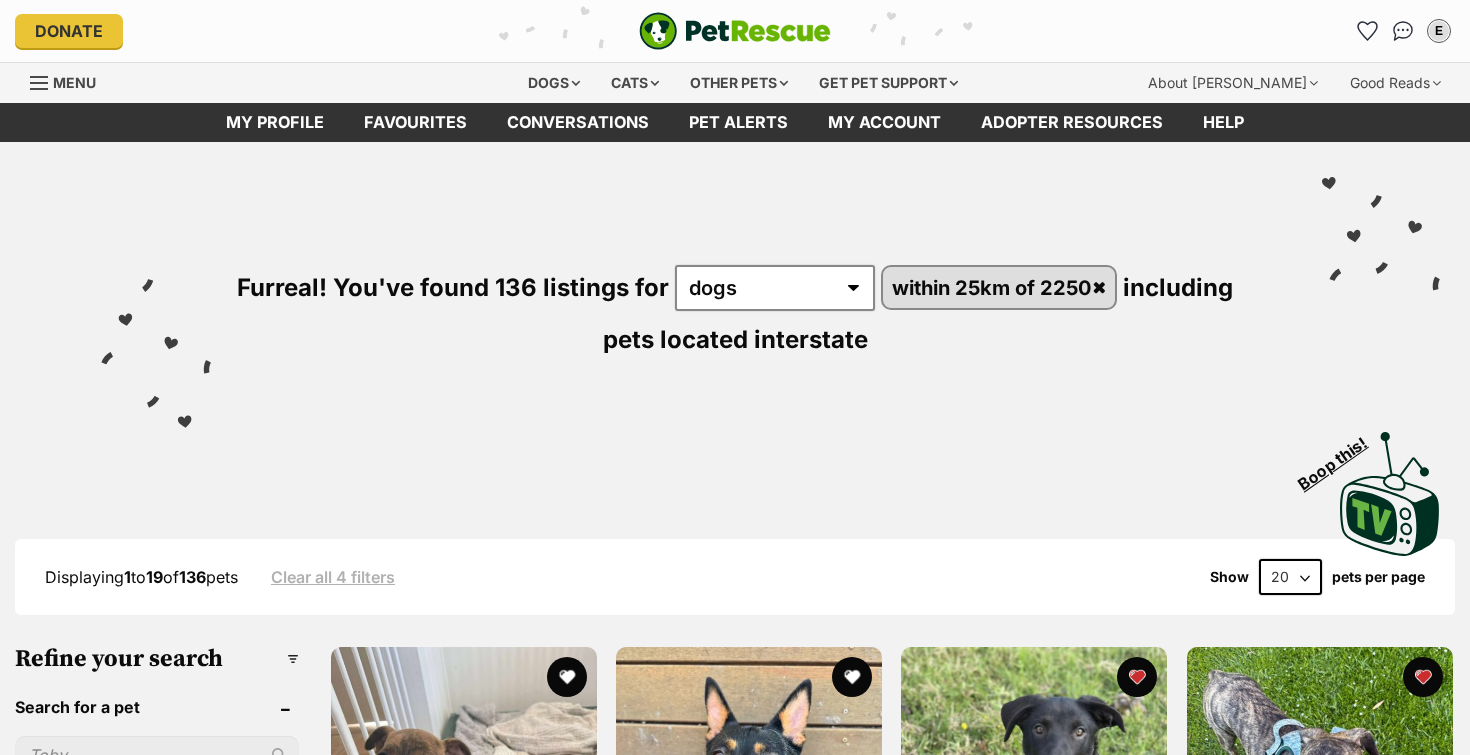 scroll, scrollTop: 0, scrollLeft: 0, axis: both 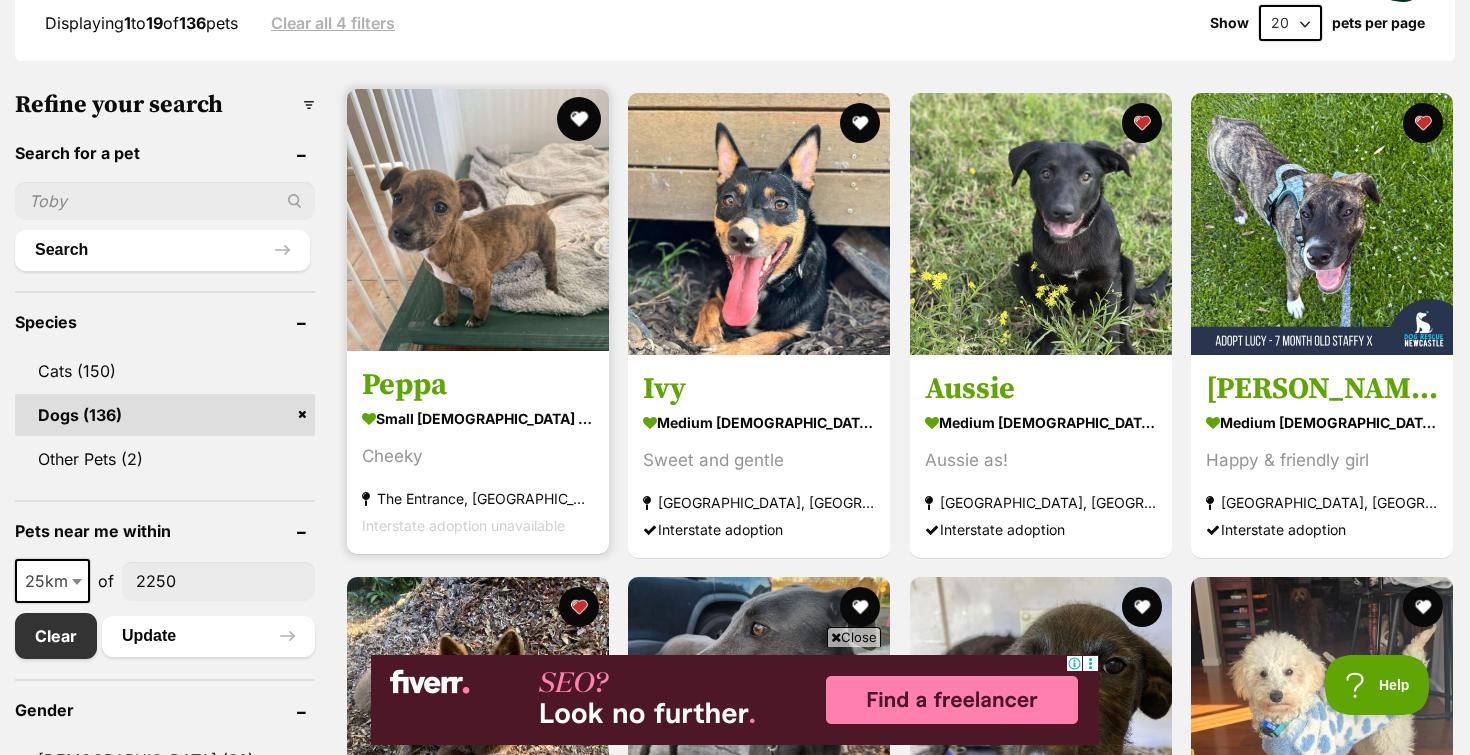 click at bounding box center (579, 119) 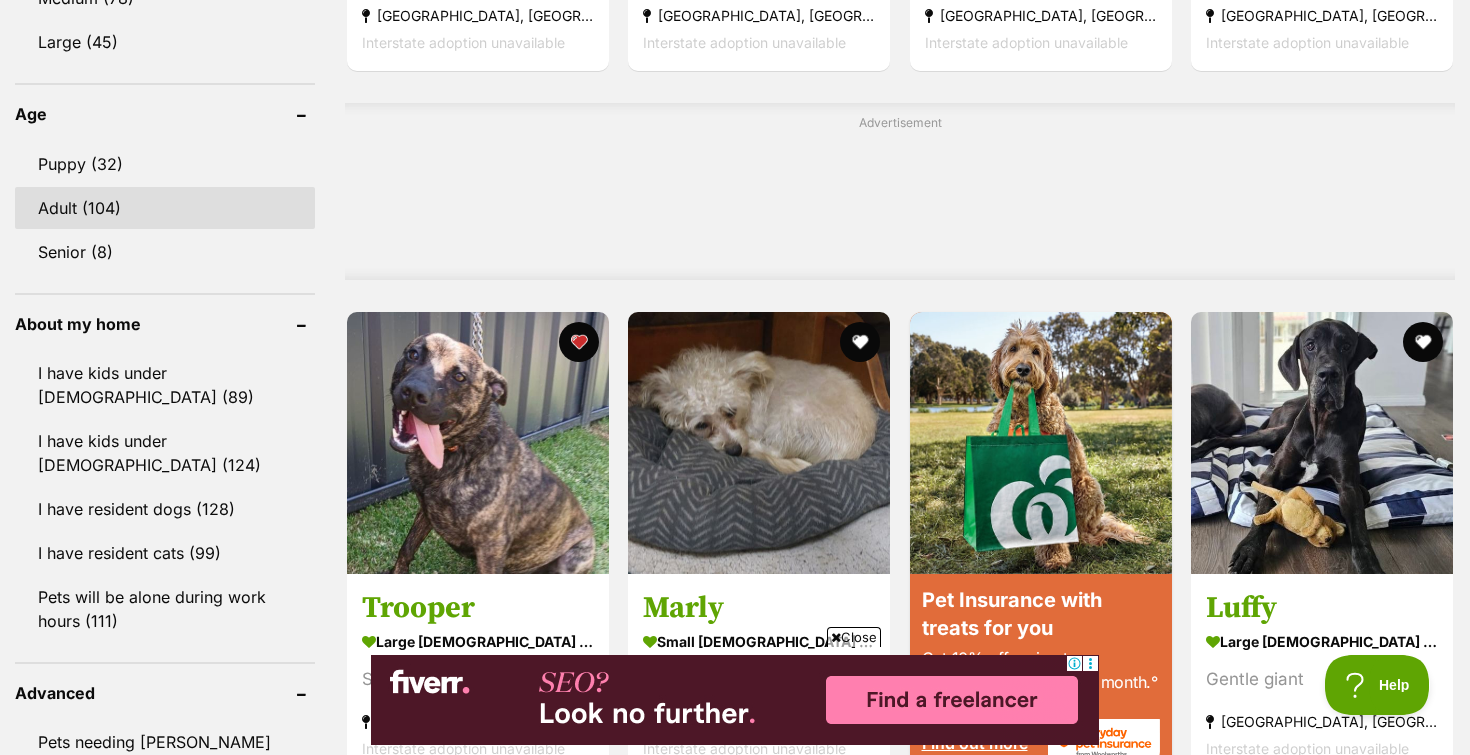 scroll, scrollTop: 1527, scrollLeft: 0, axis: vertical 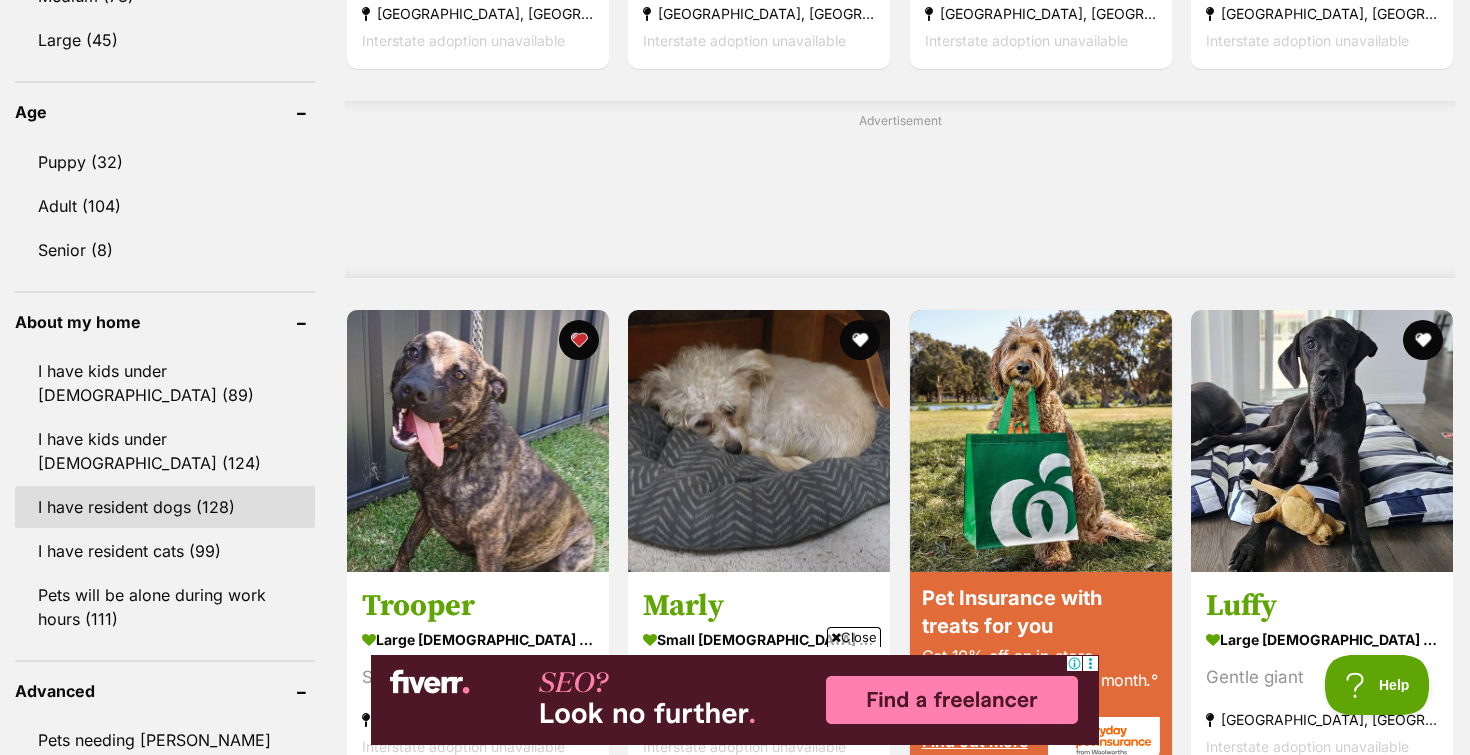 click on "I have resident dogs (128)" at bounding box center (165, 507) 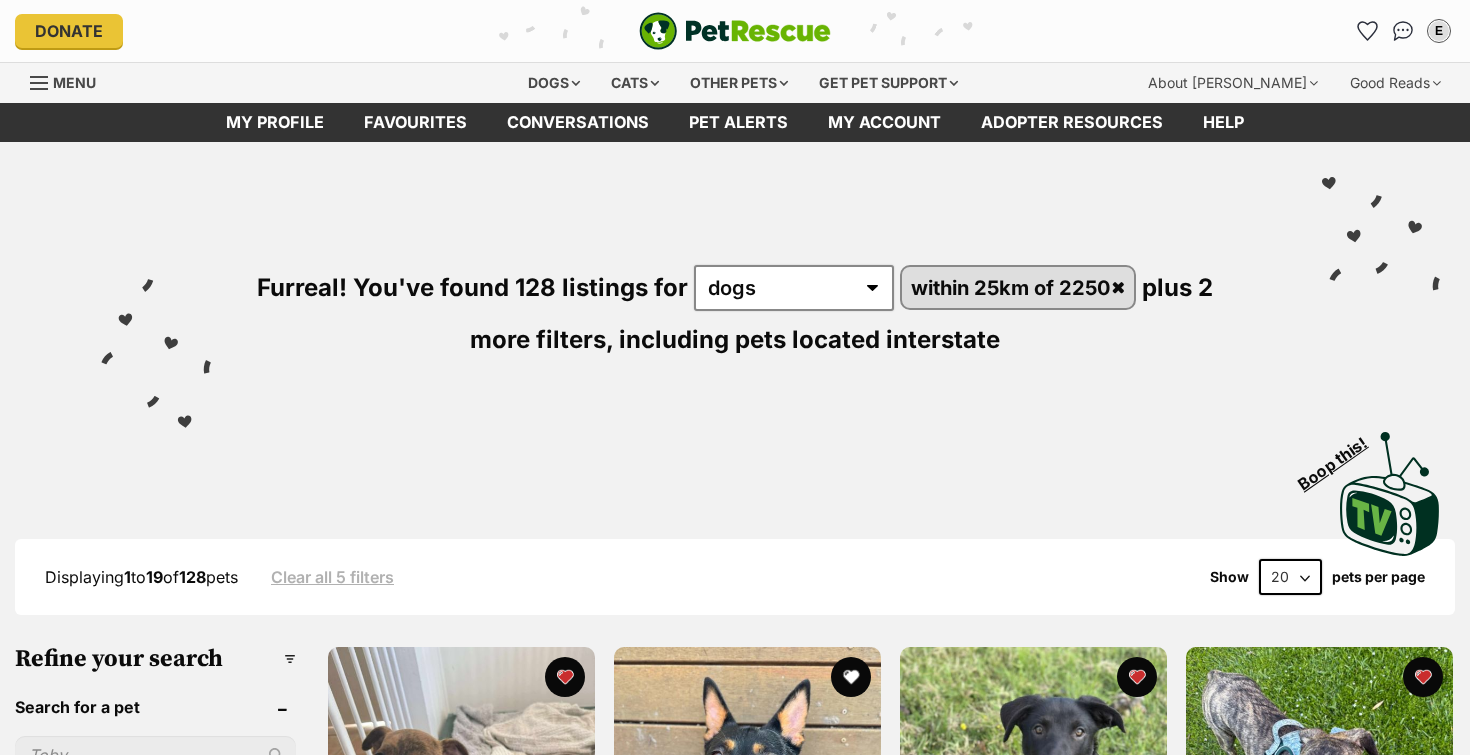 scroll, scrollTop: 0, scrollLeft: 0, axis: both 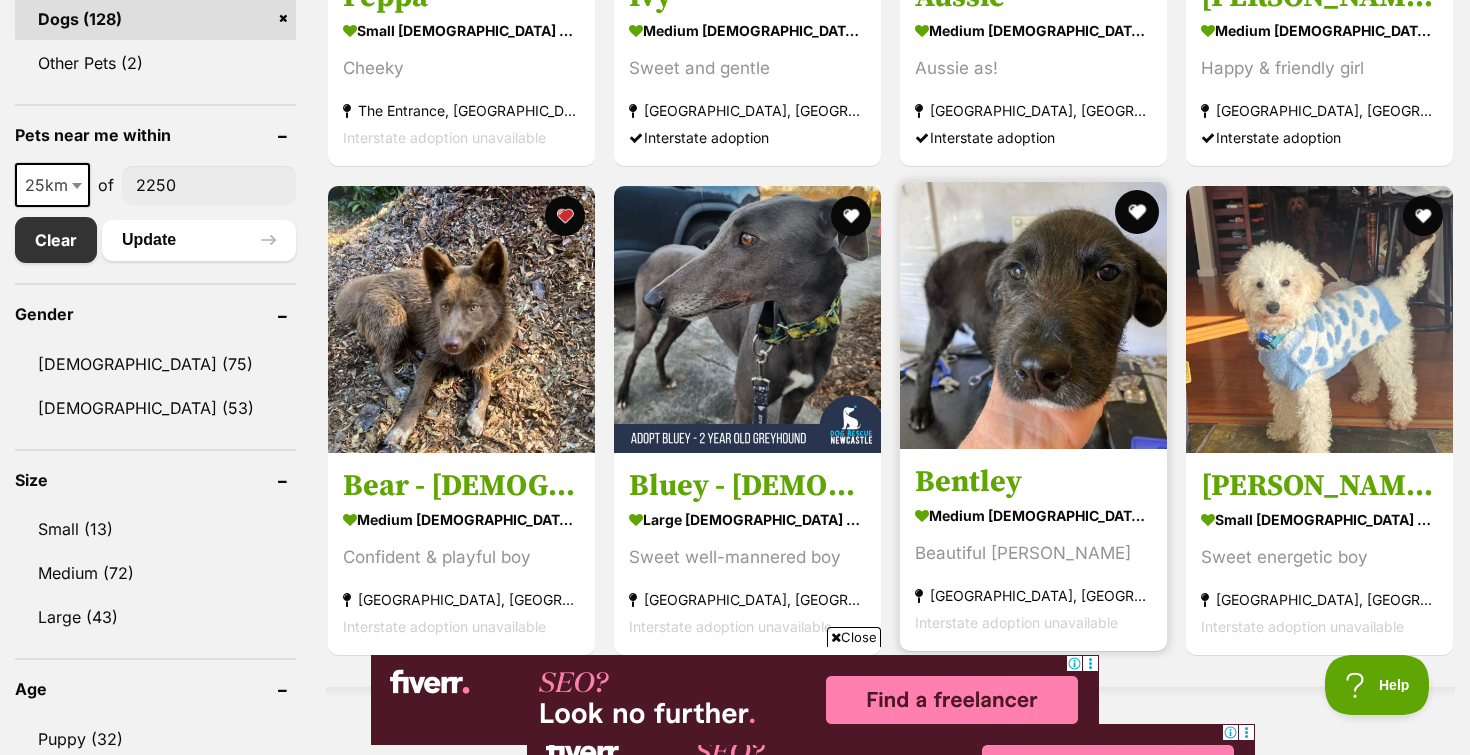 click at bounding box center [1137, 212] 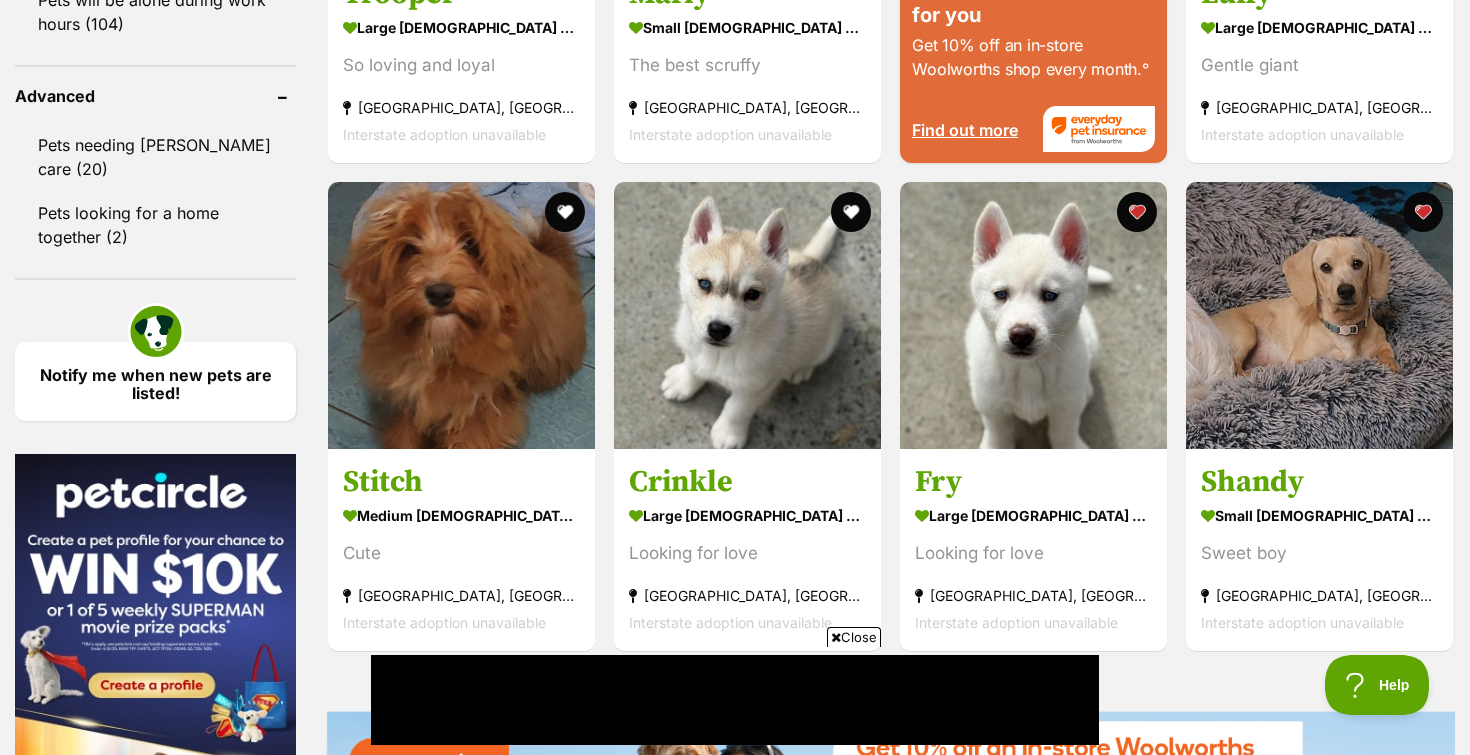 scroll, scrollTop: 2128, scrollLeft: 0, axis: vertical 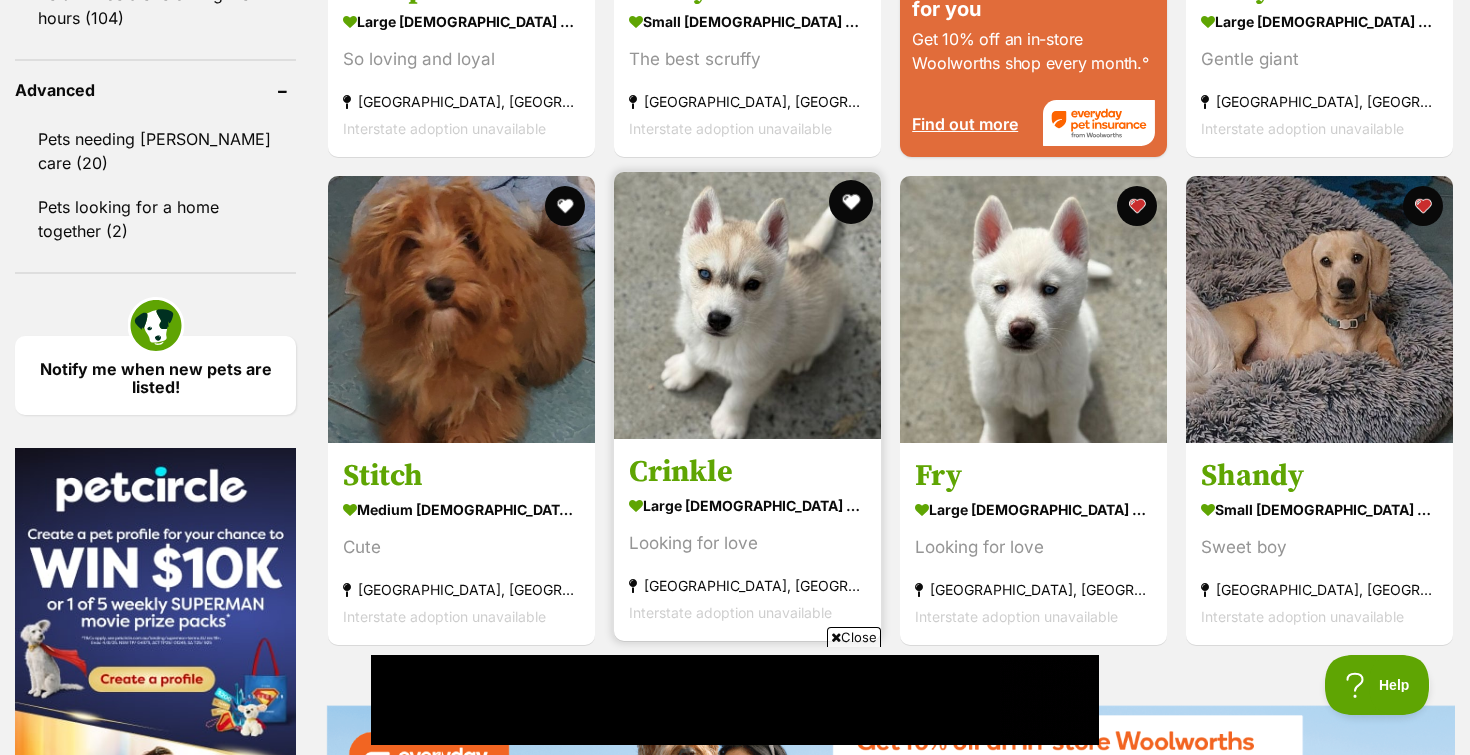 click at bounding box center (851, 202) 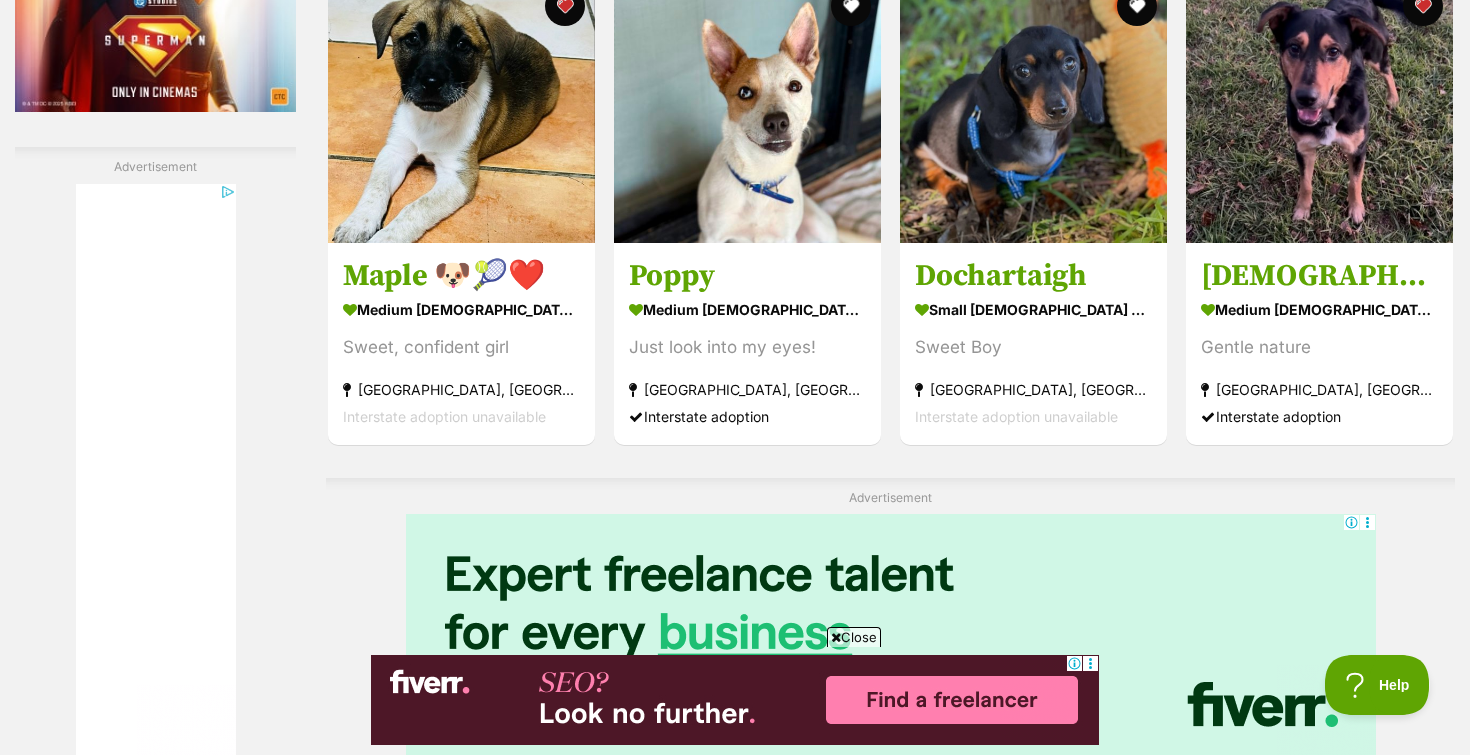 scroll, scrollTop: 2896, scrollLeft: 0, axis: vertical 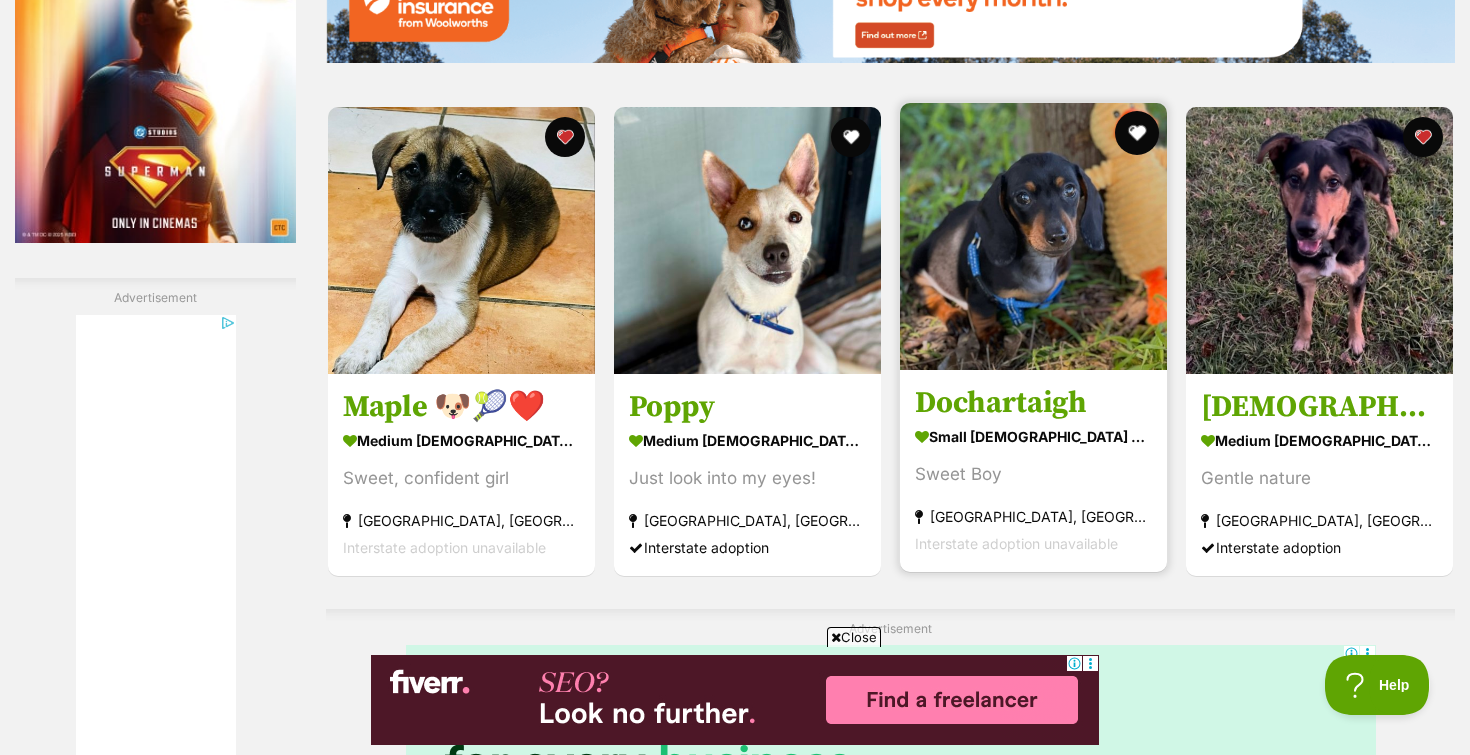 click at bounding box center [1137, 133] 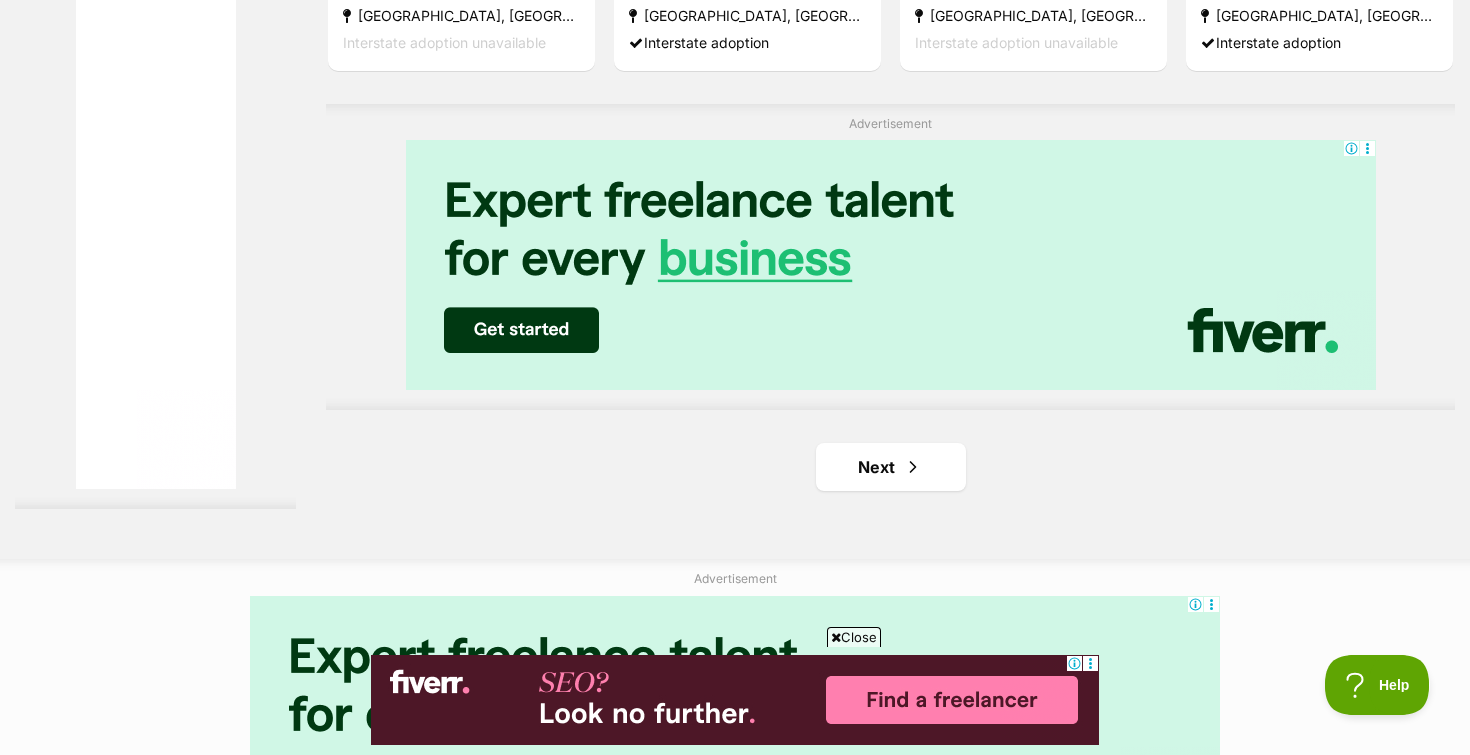scroll, scrollTop: 3416, scrollLeft: 0, axis: vertical 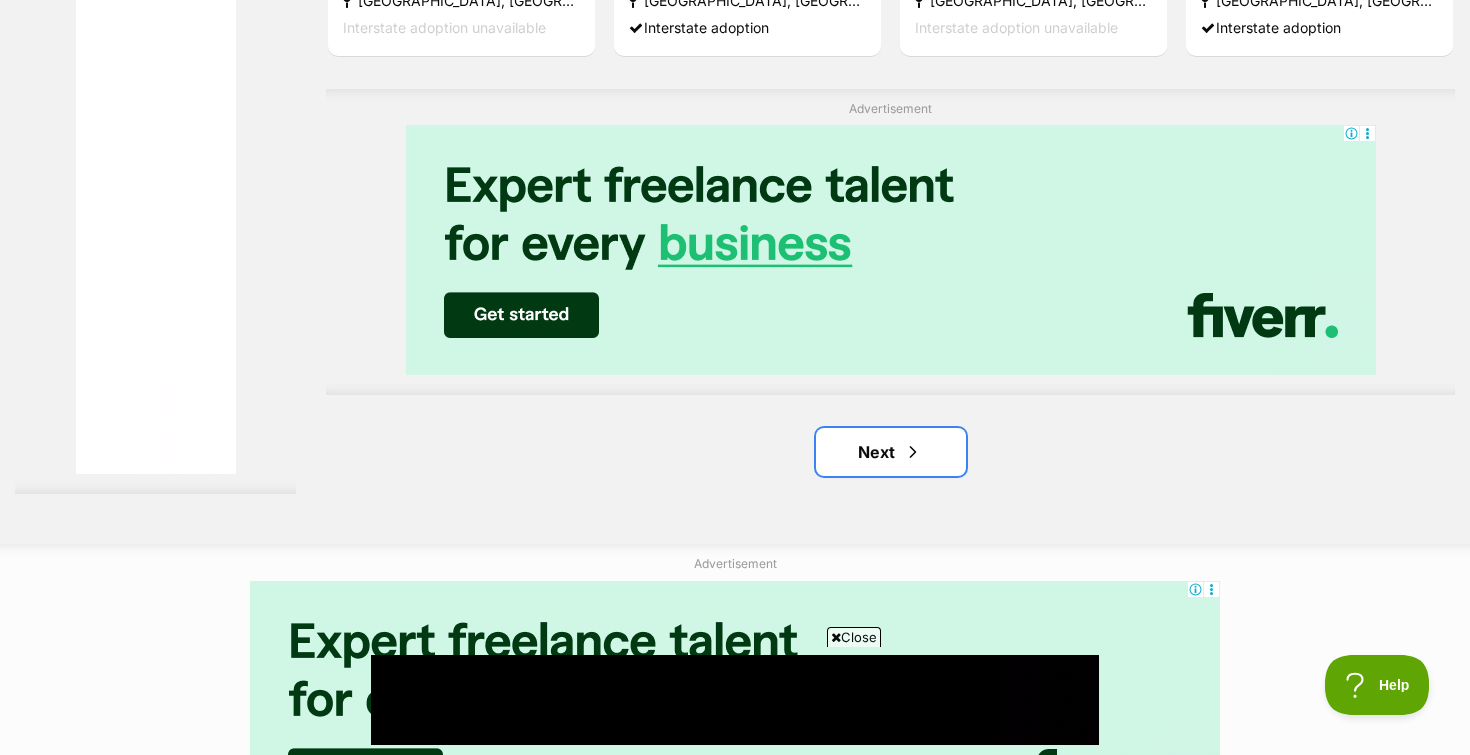 click on "Next" at bounding box center [891, 452] 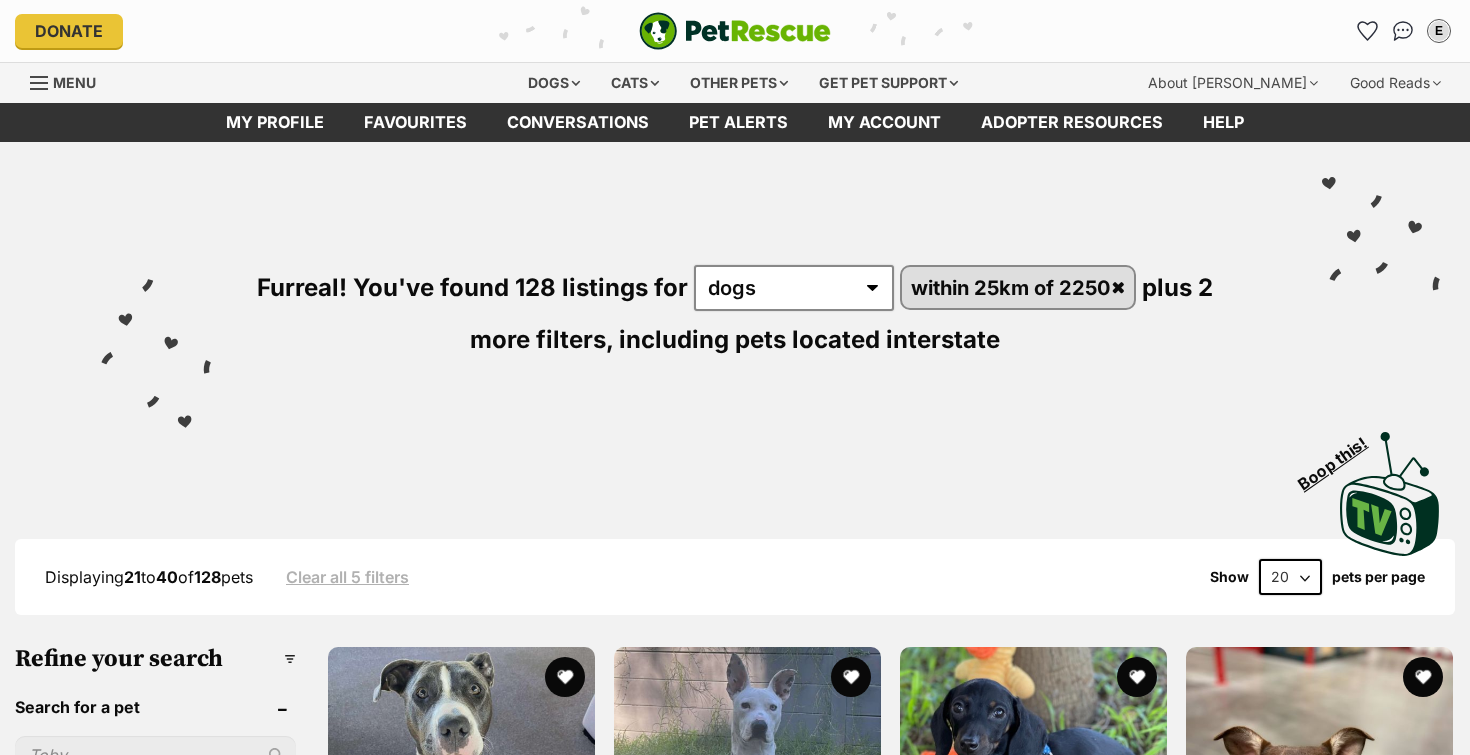 scroll, scrollTop: 0, scrollLeft: 0, axis: both 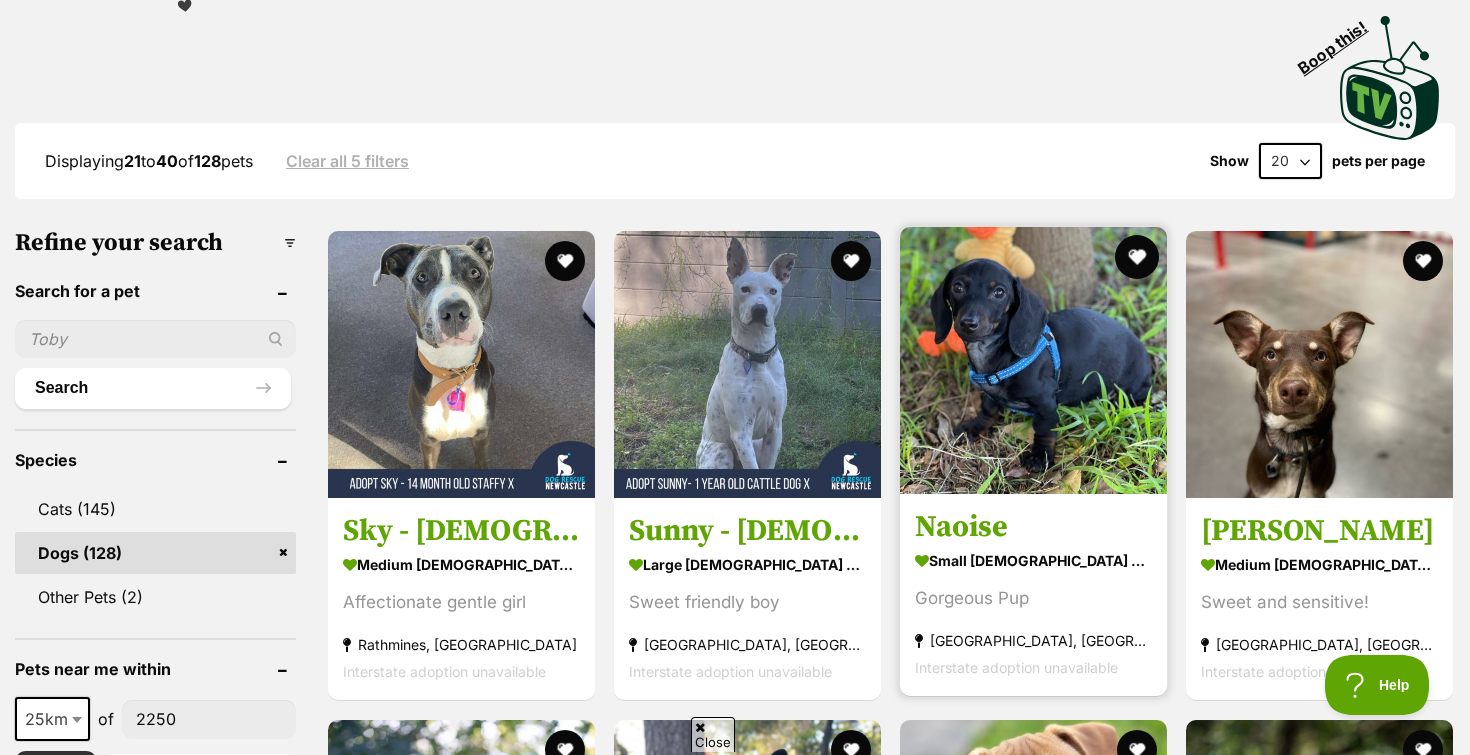 click at bounding box center [1137, 257] 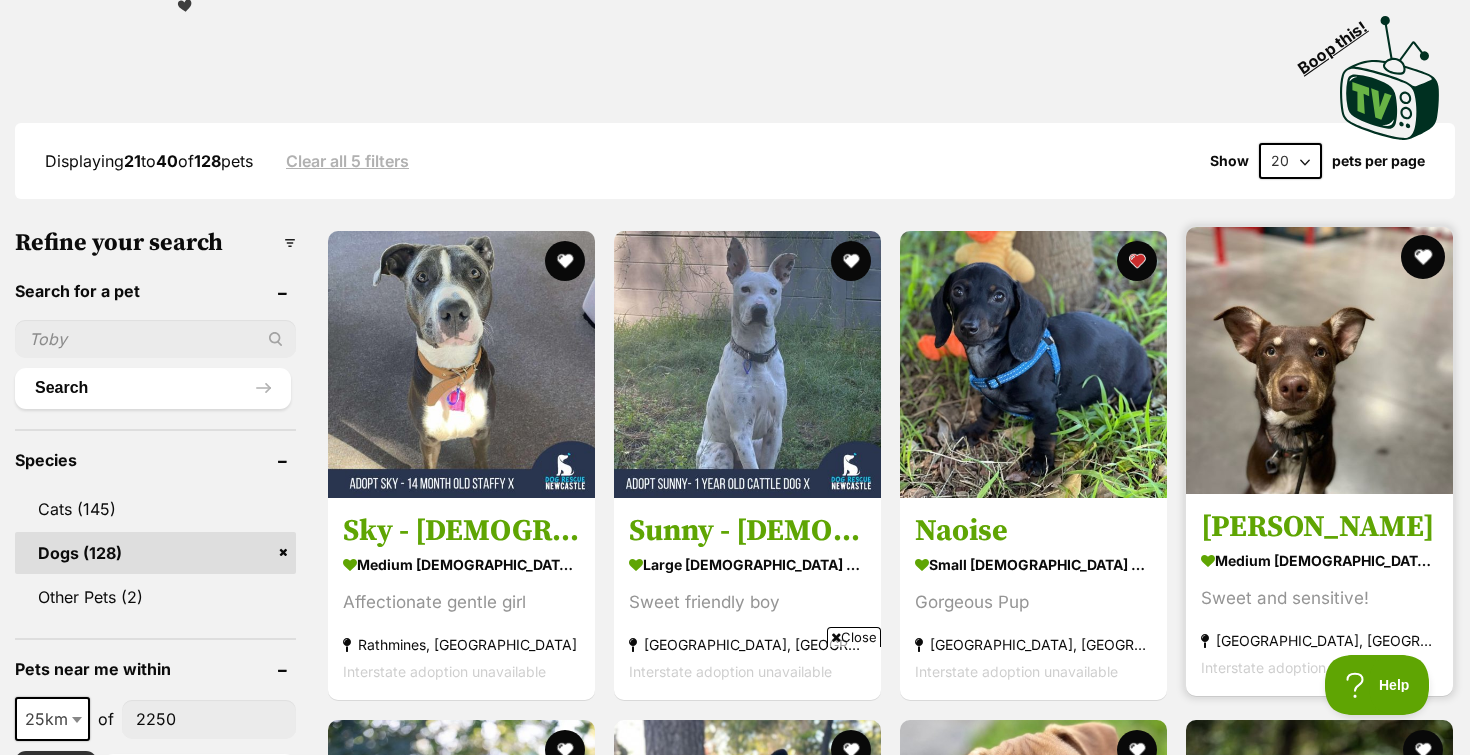 scroll, scrollTop: 0, scrollLeft: 0, axis: both 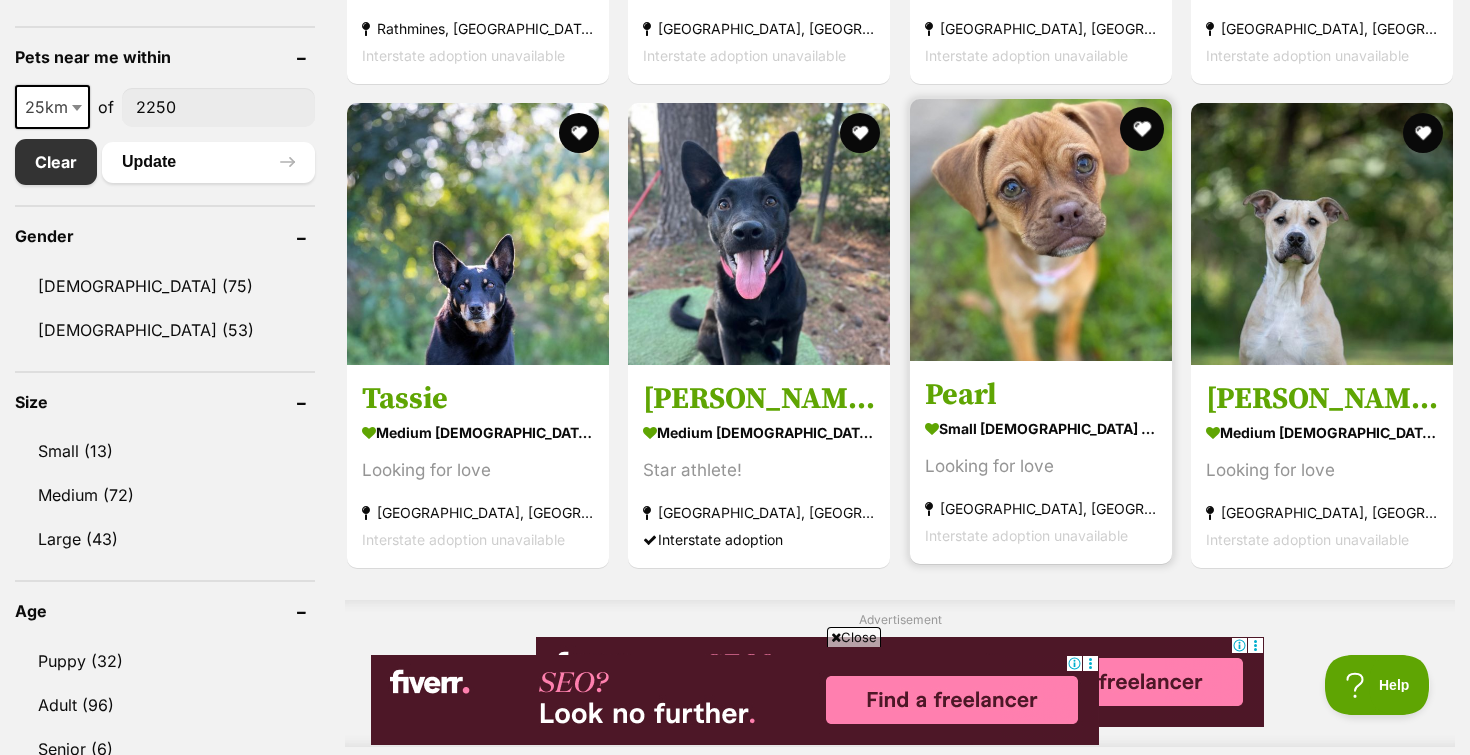 click at bounding box center (1142, 129) 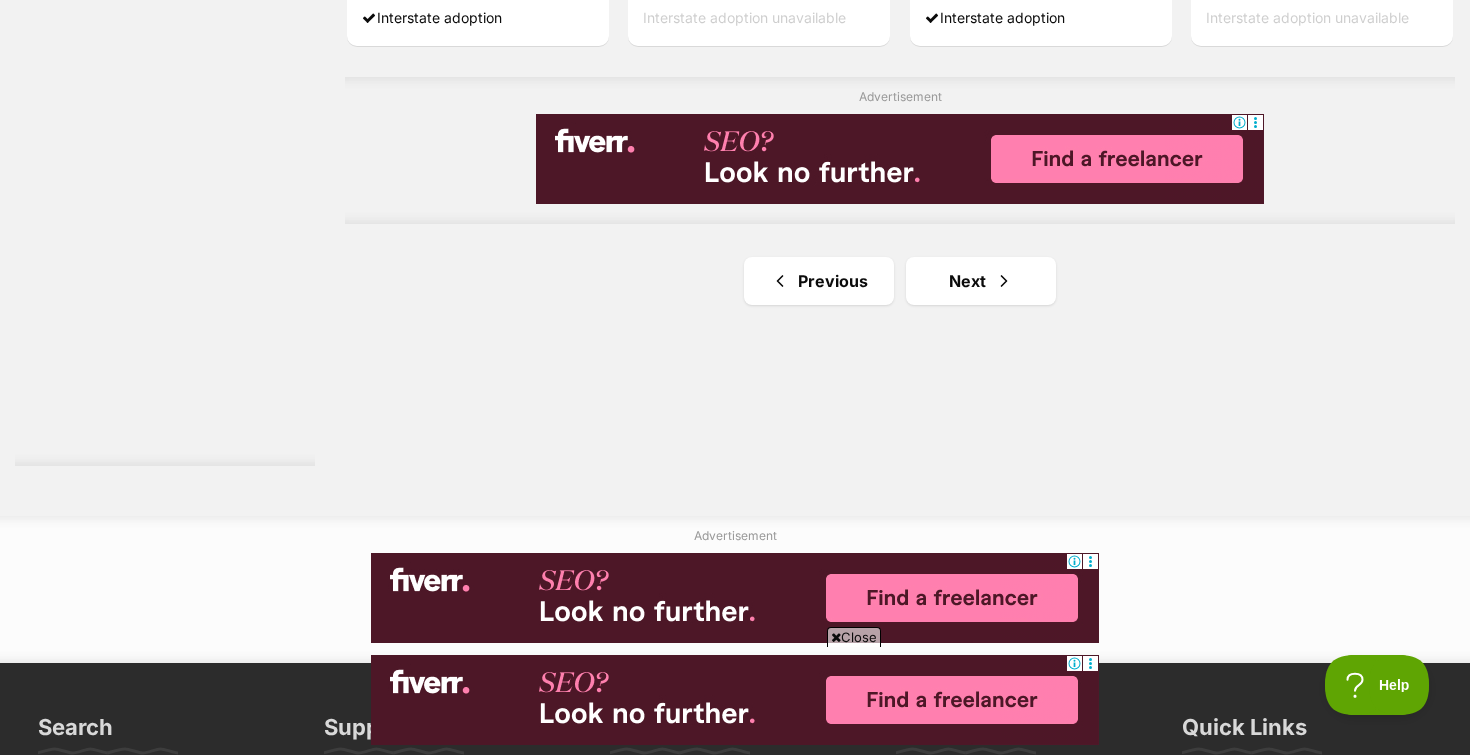 scroll, scrollTop: 3415, scrollLeft: 0, axis: vertical 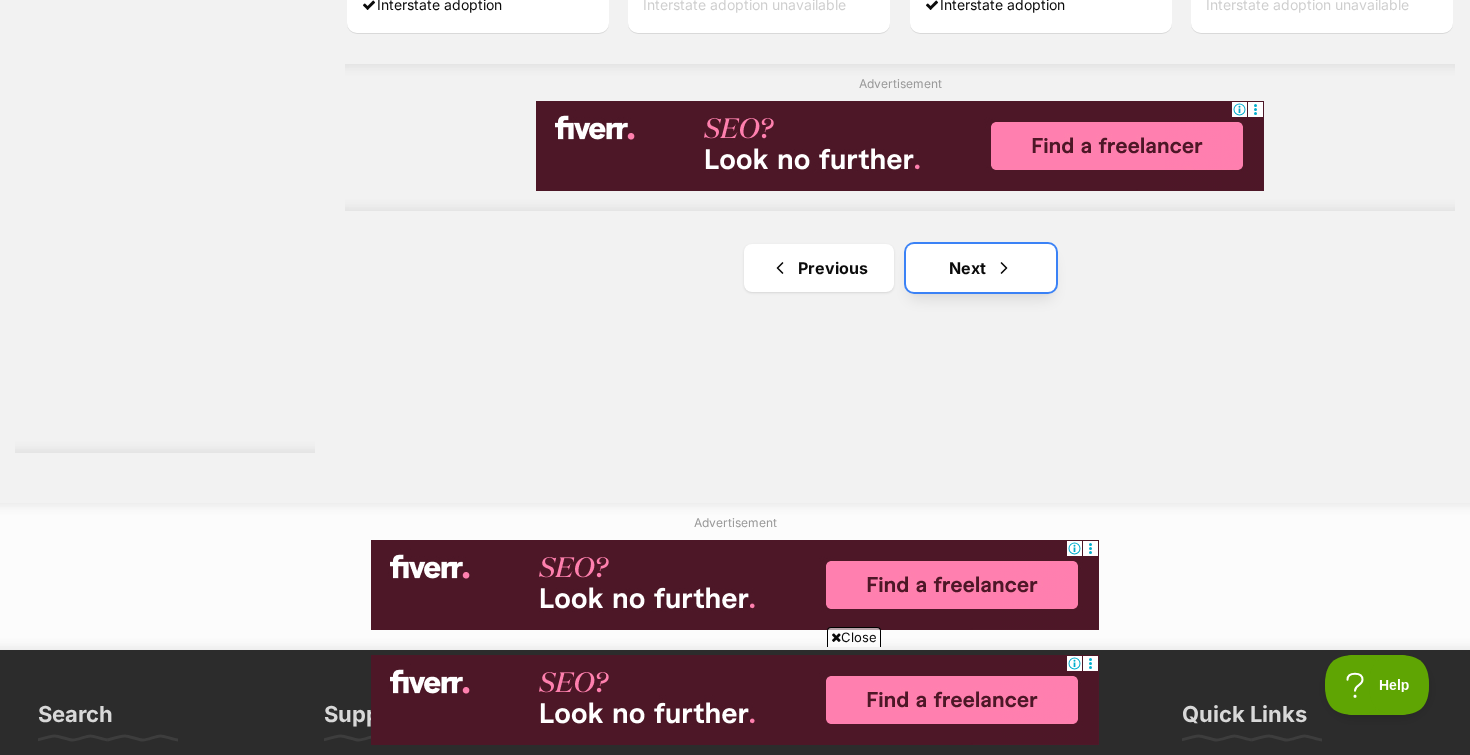 click on "Next" at bounding box center (981, 268) 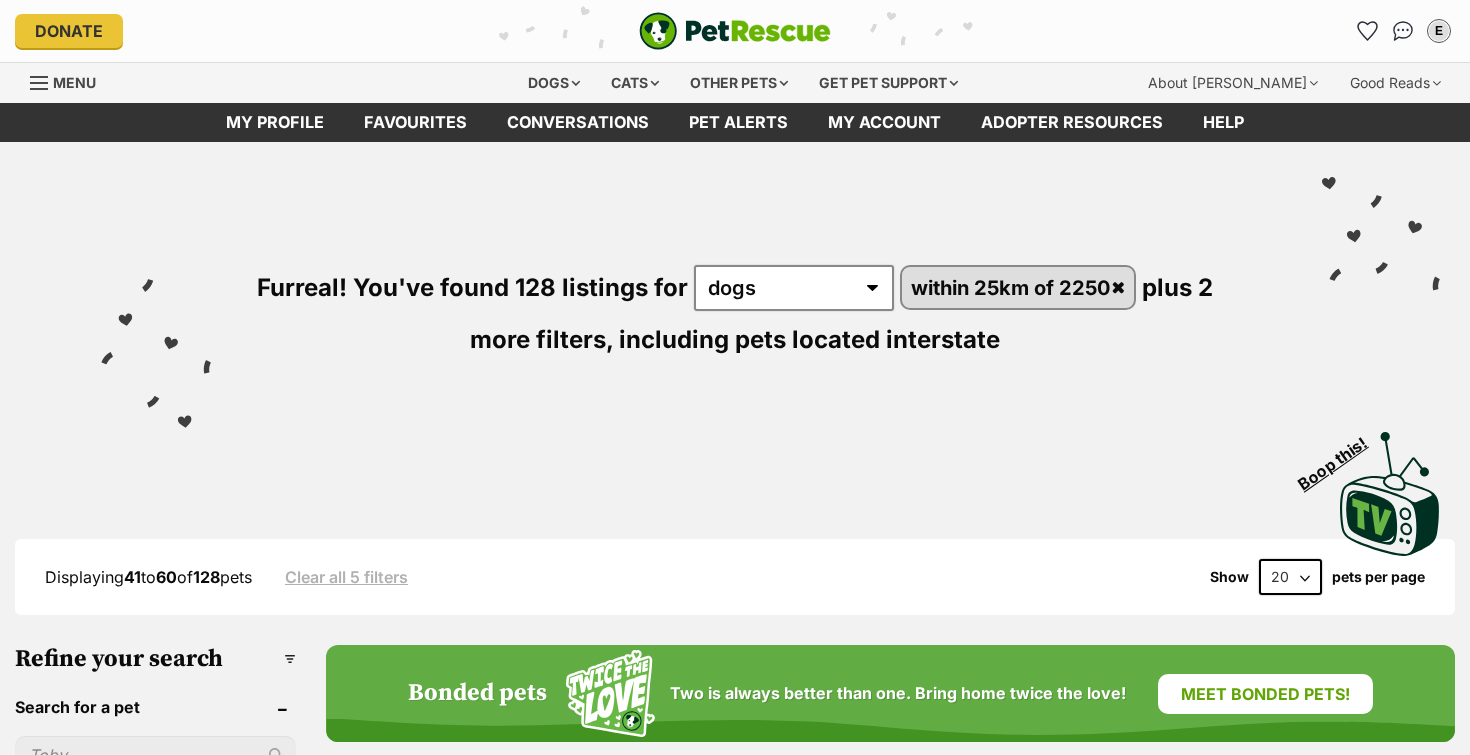 scroll, scrollTop: 0, scrollLeft: 0, axis: both 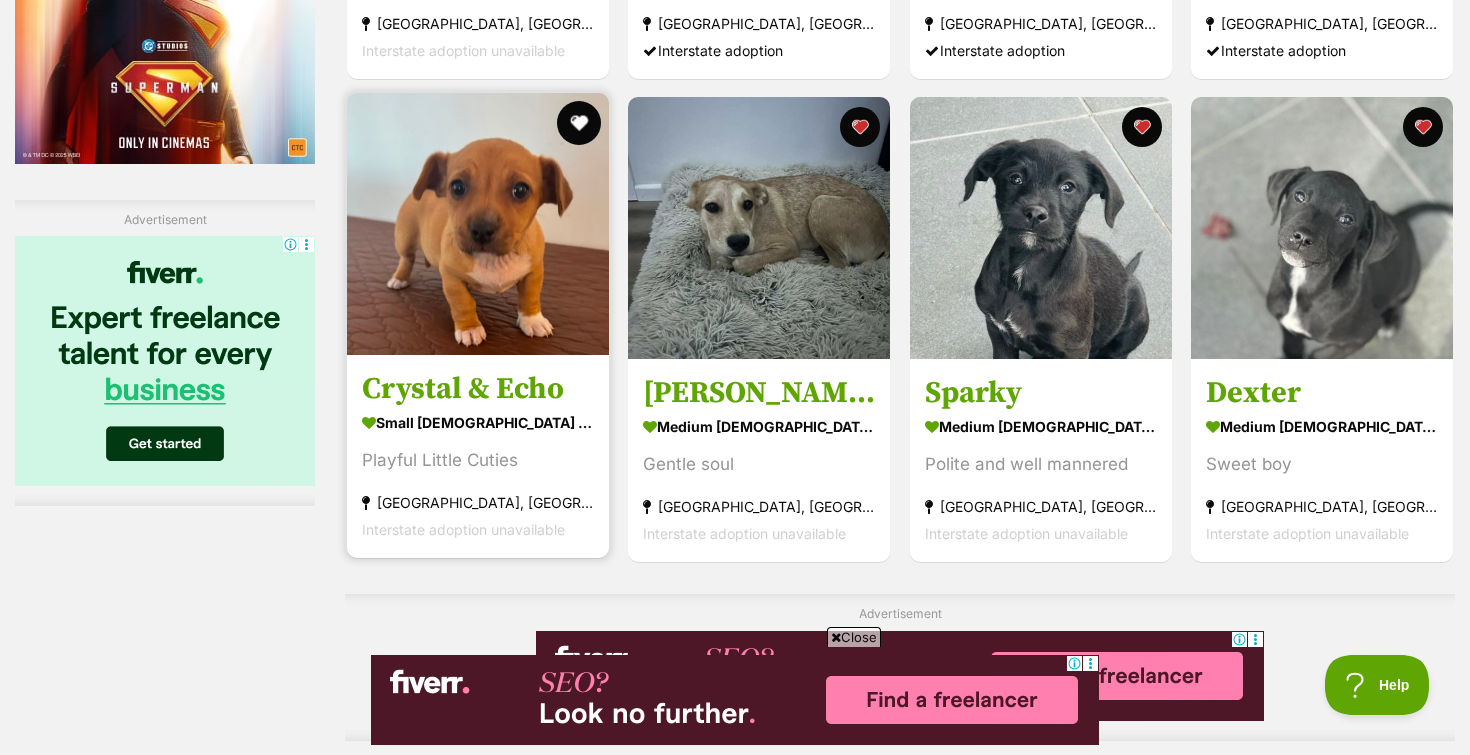 click at bounding box center (579, 123) 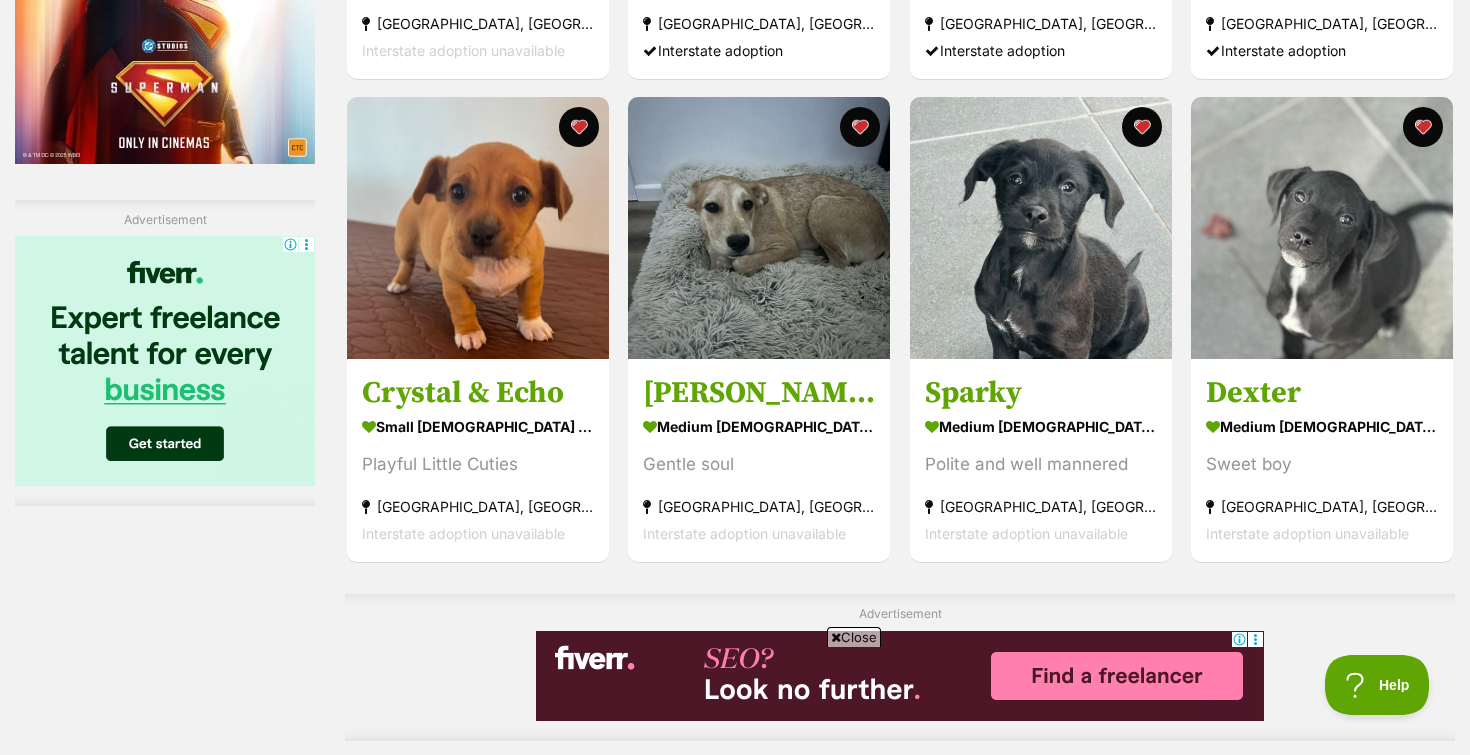 scroll, scrollTop: 0, scrollLeft: 0, axis: both 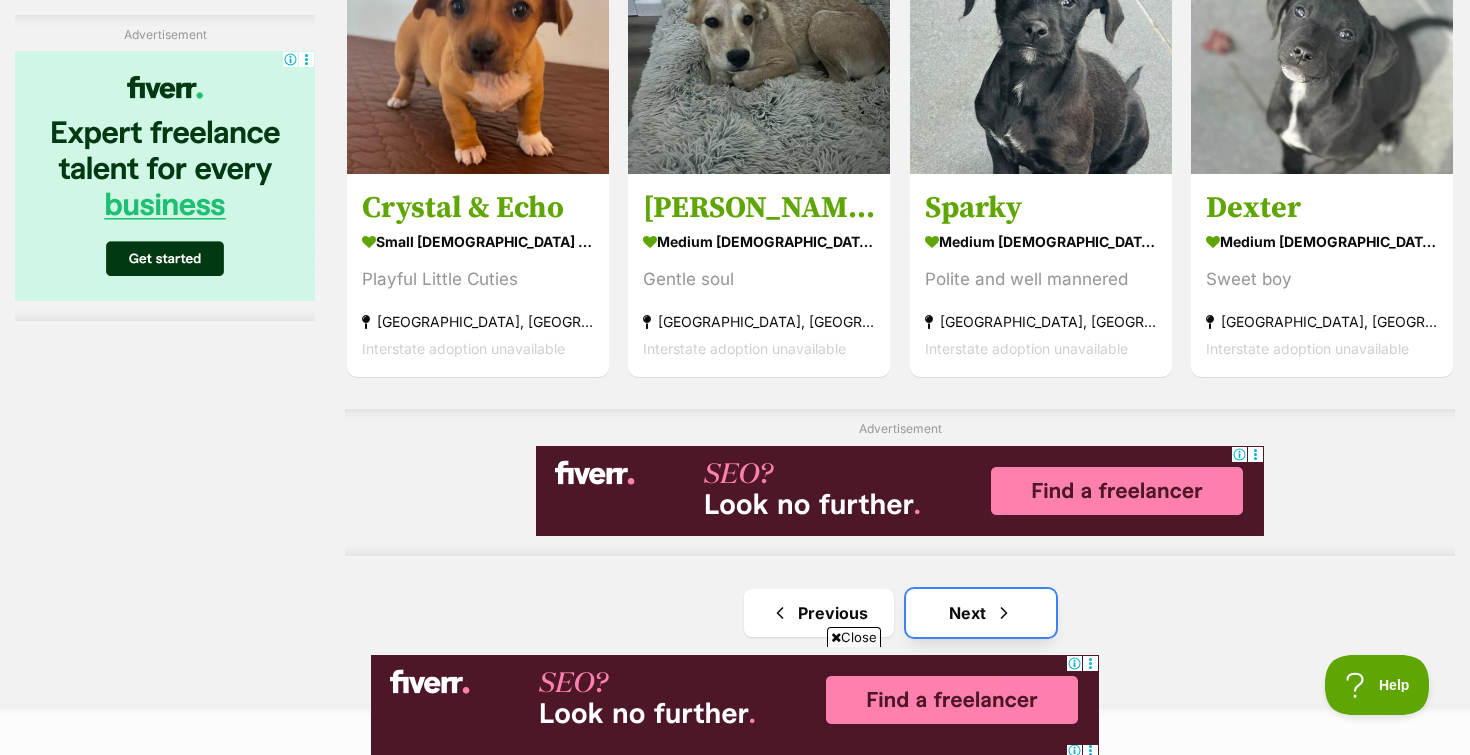 click on "Next" at bounding box center [981, 613] 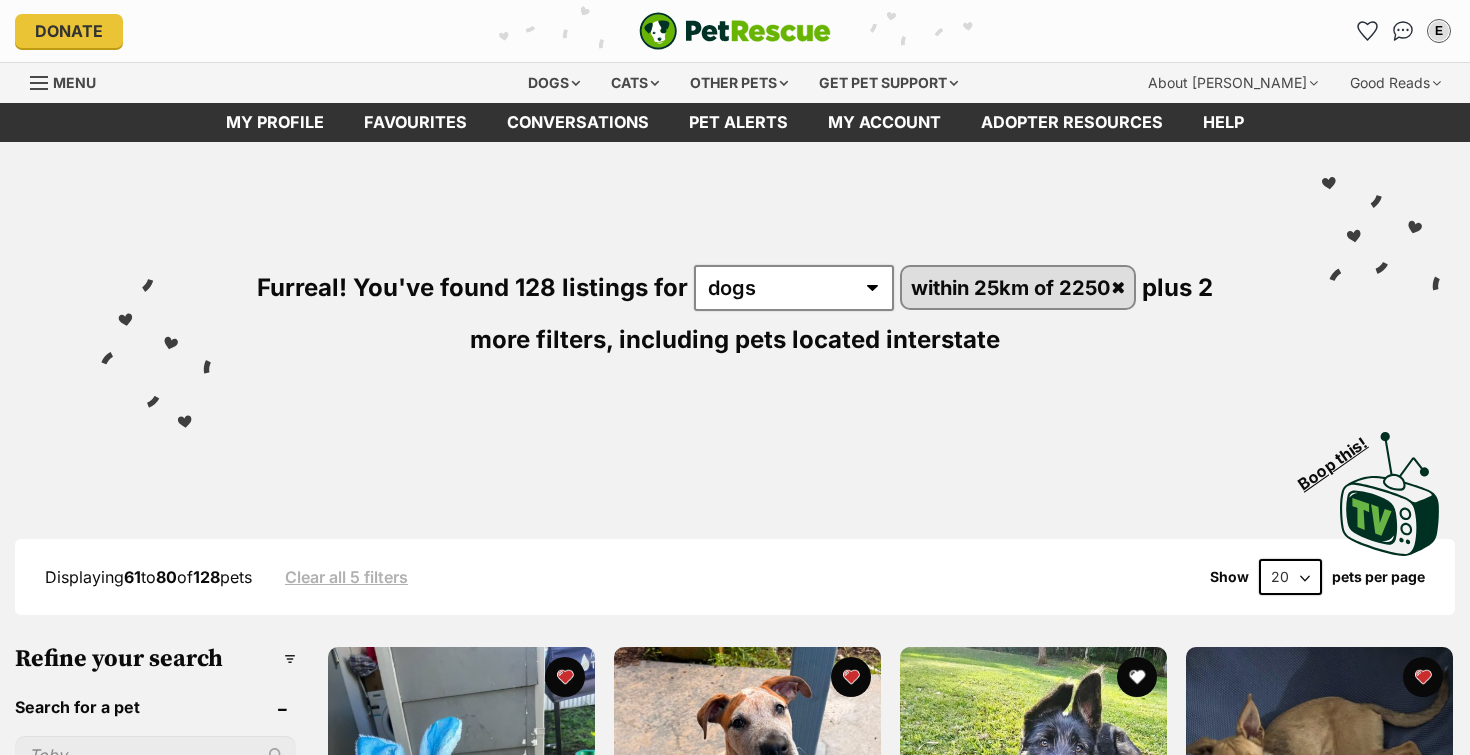 scroll, scrollTop: 0, scrollLeft: 0, axis: both 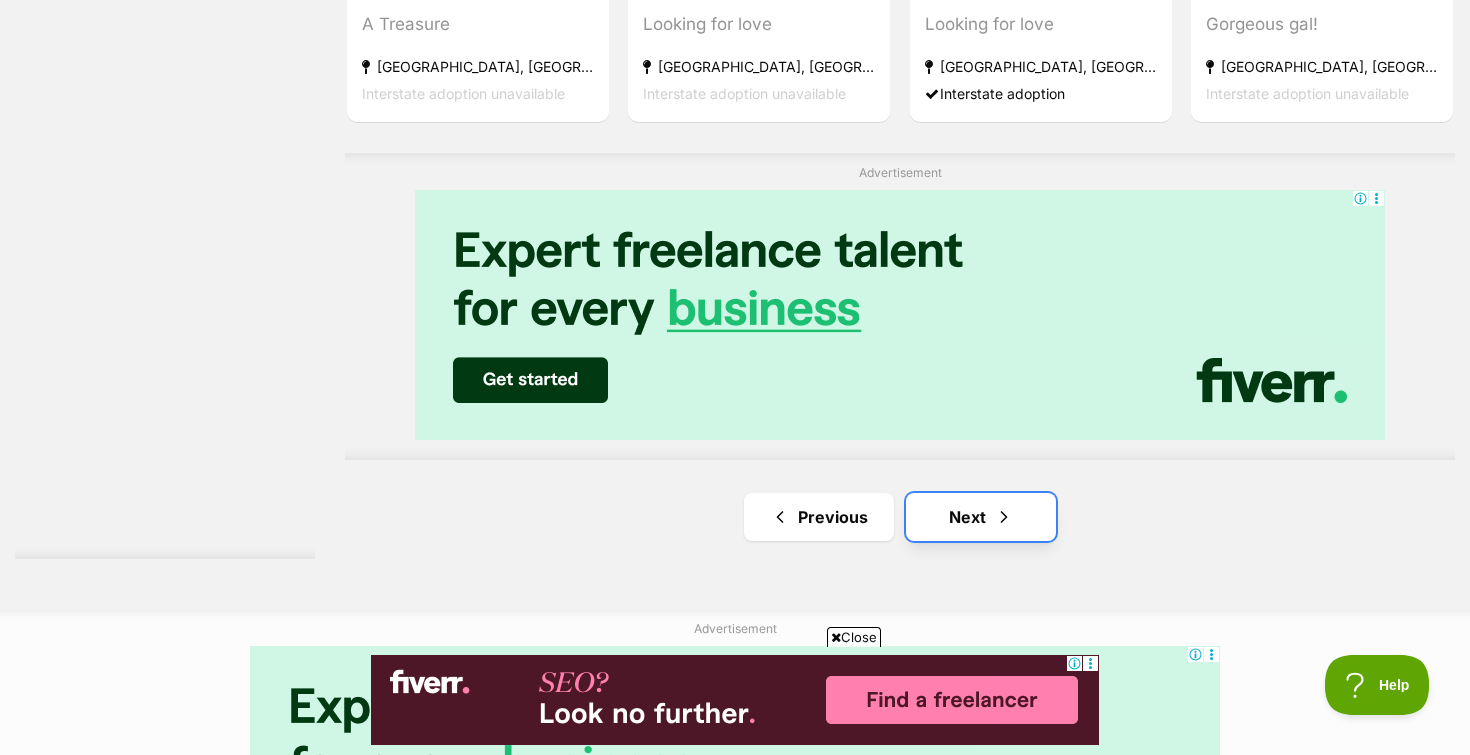 click on "Next" at bounding box center (981, 517) 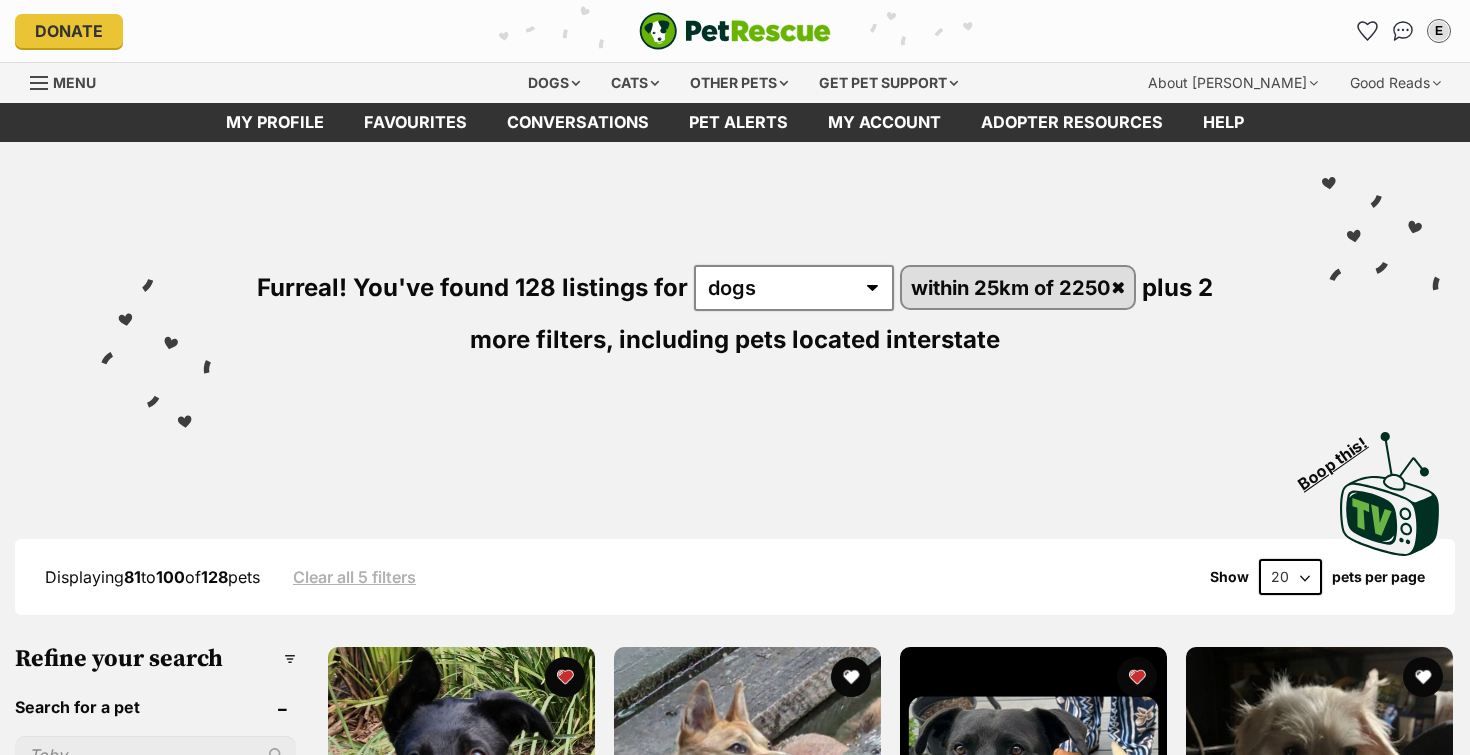 scroll, scrollTop: 0, scrollLeft: 0, axis: both 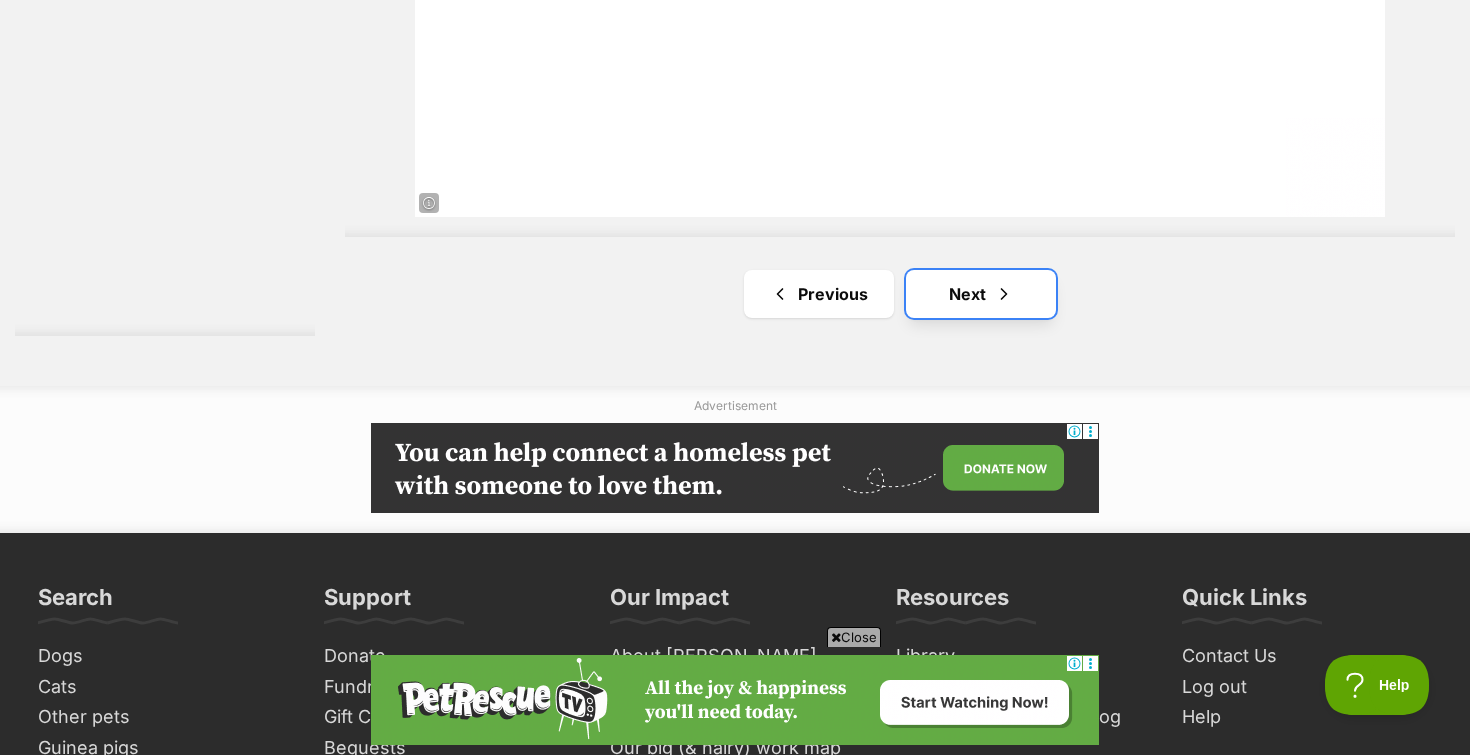 click on "Next" at bounding box center (981, 294) 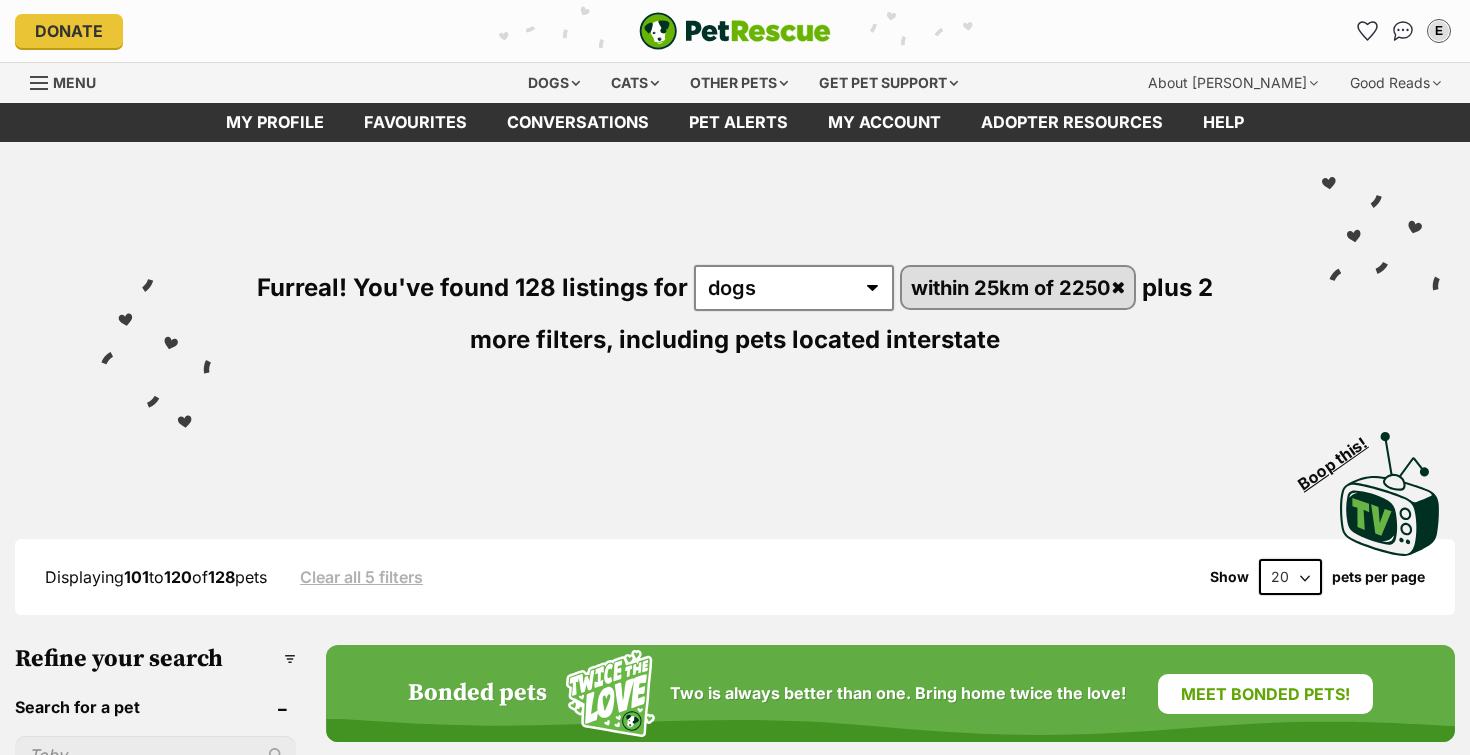 scroll, scrollTop: 0, scrollLeft: 0, axis: both 